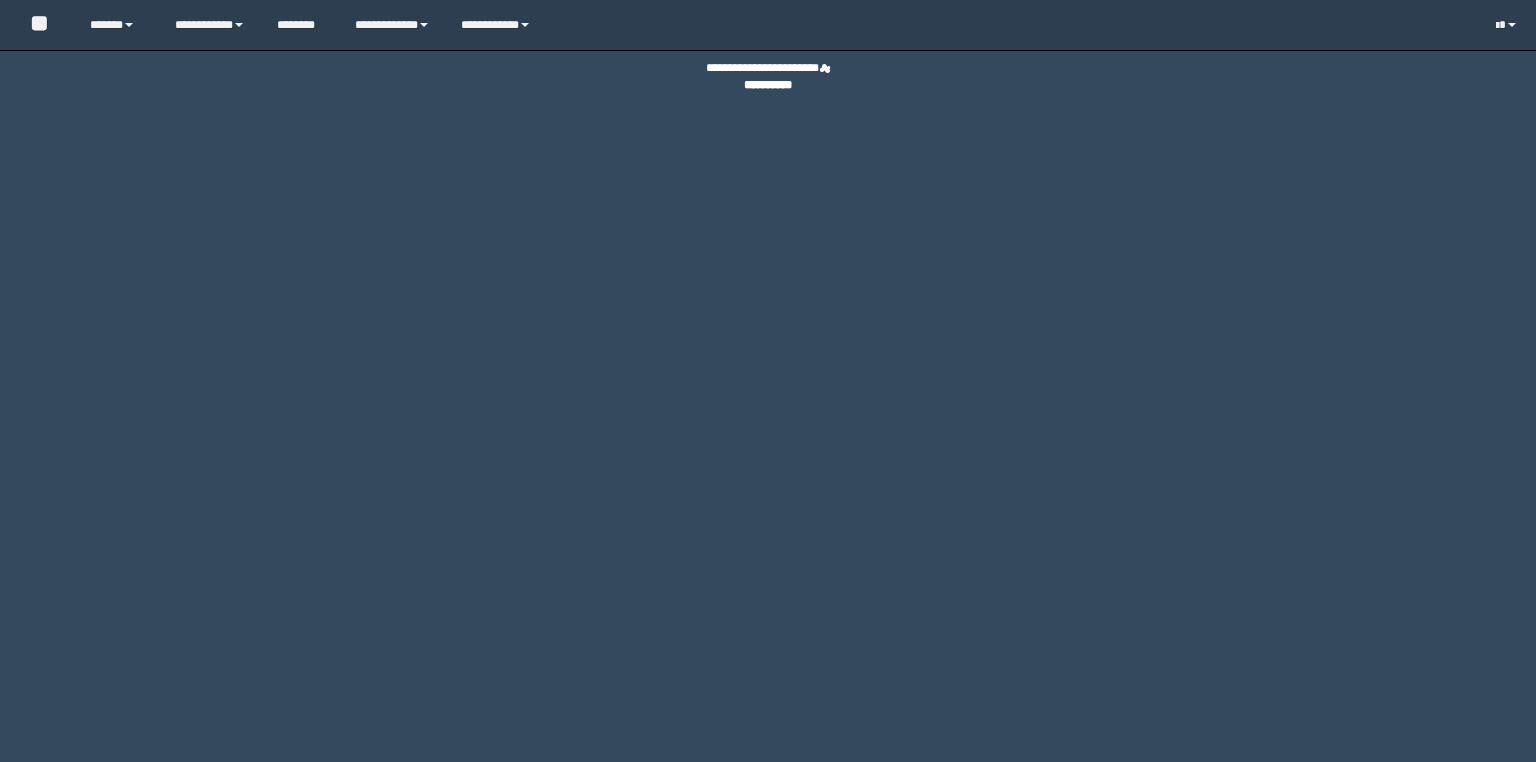 scroll, scrollTop: 0, scrollLeft: 0, axis: both 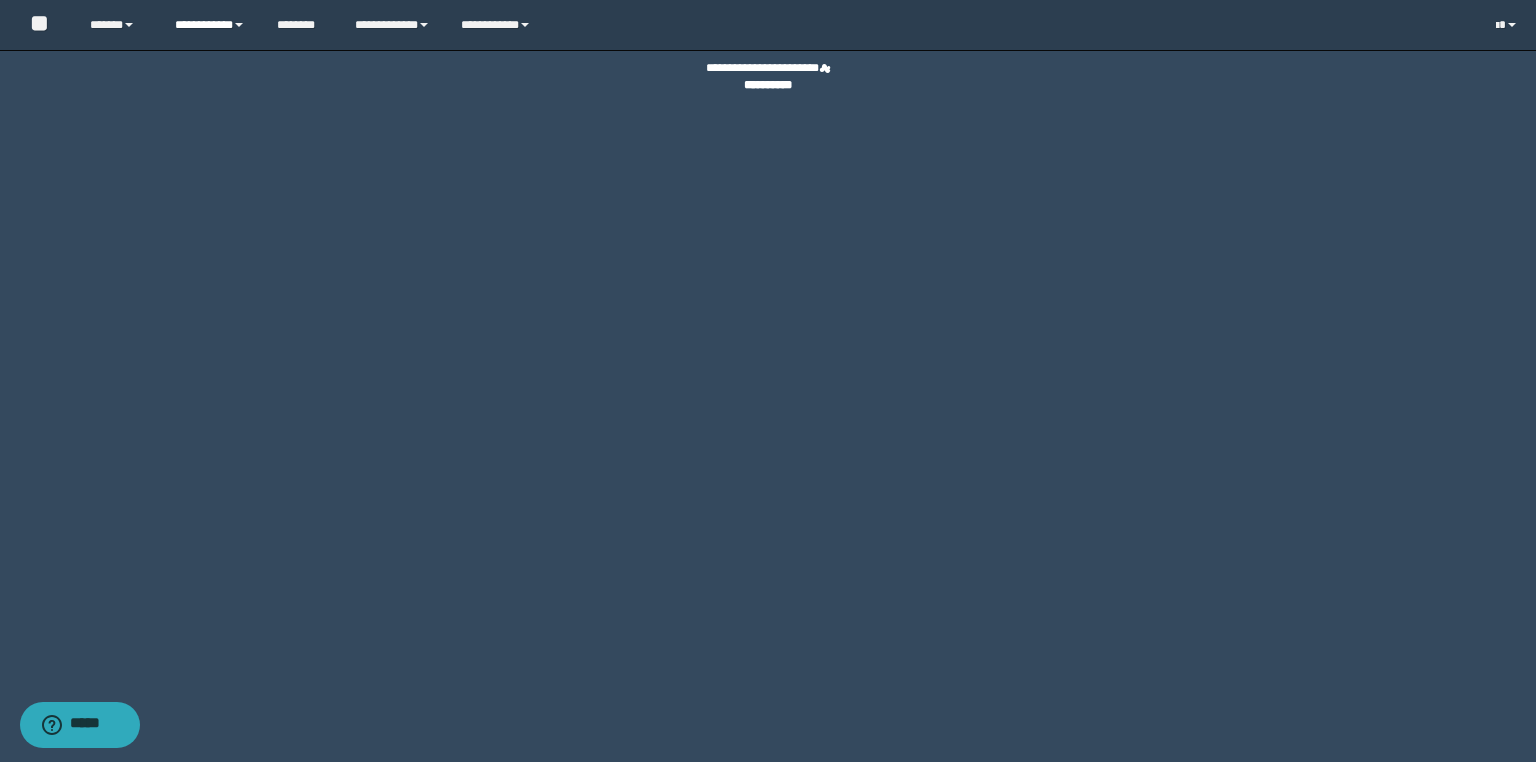 click on "**********" at bounding box center [210, 25] 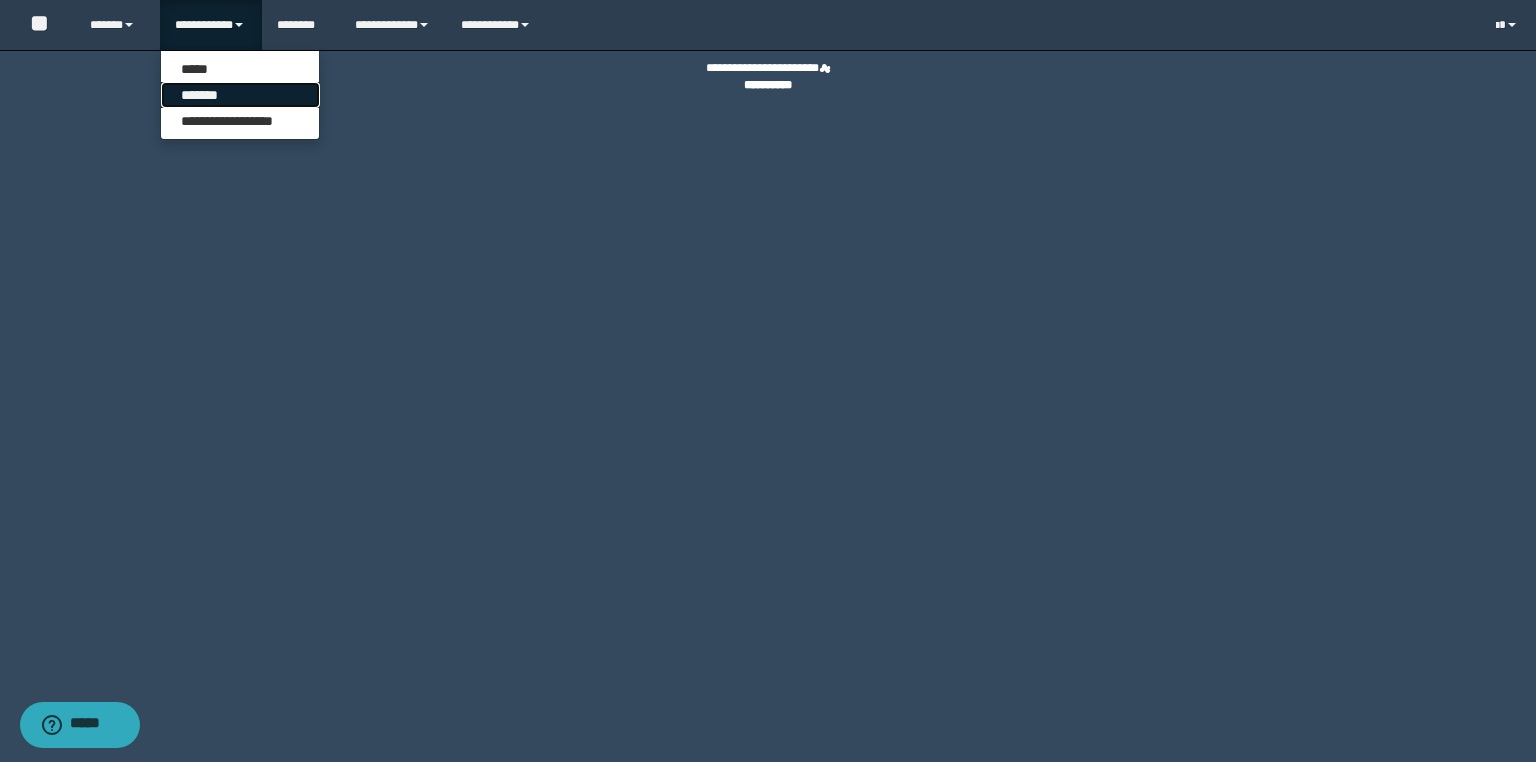 click on "*******" at bounding box center (240, 95) 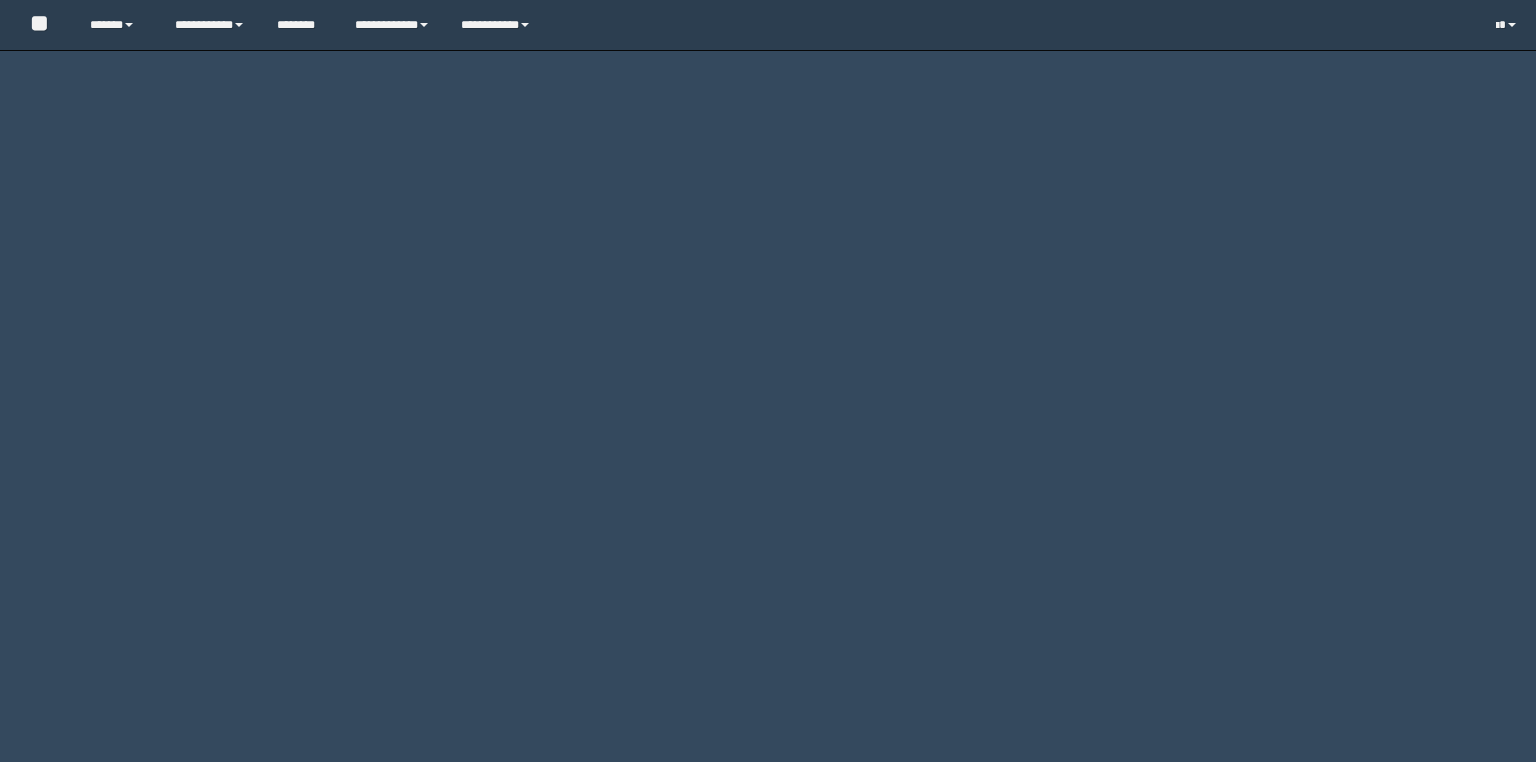 scroll, scrollTop: 0, scrollLeft: 0, axis: both 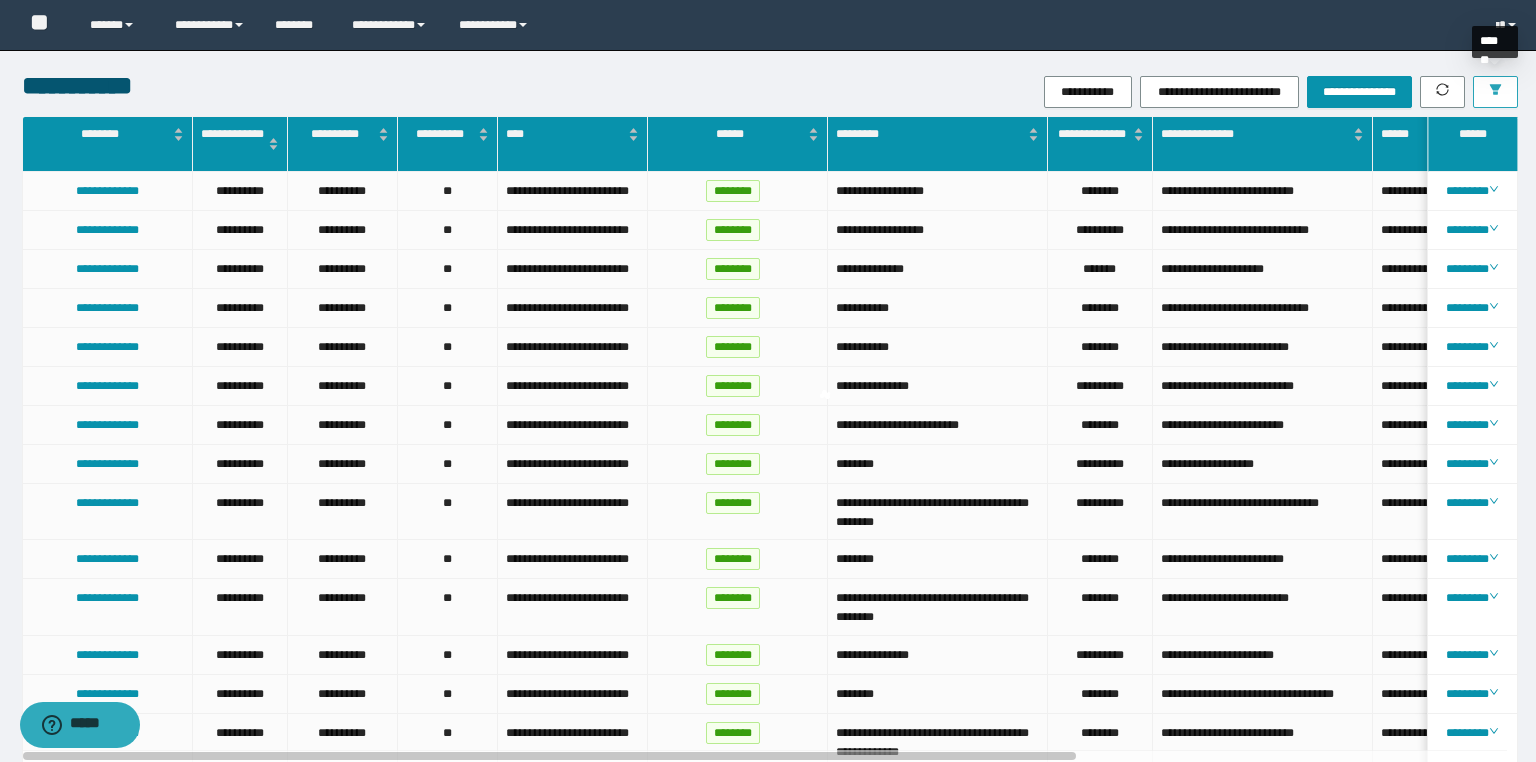 click at bounding box center [1495, 92] 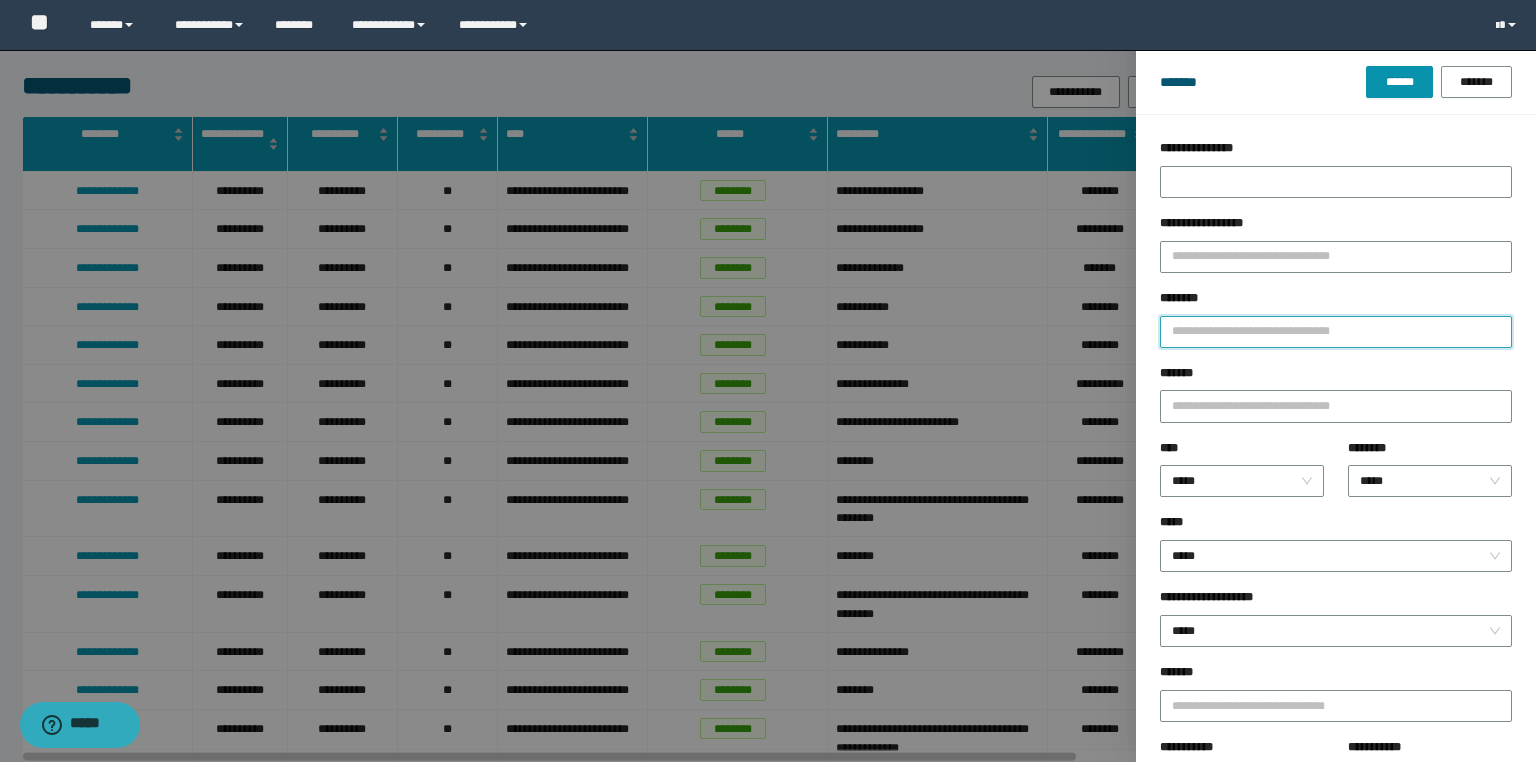 click on "********" at bounding box center (1336, 332) 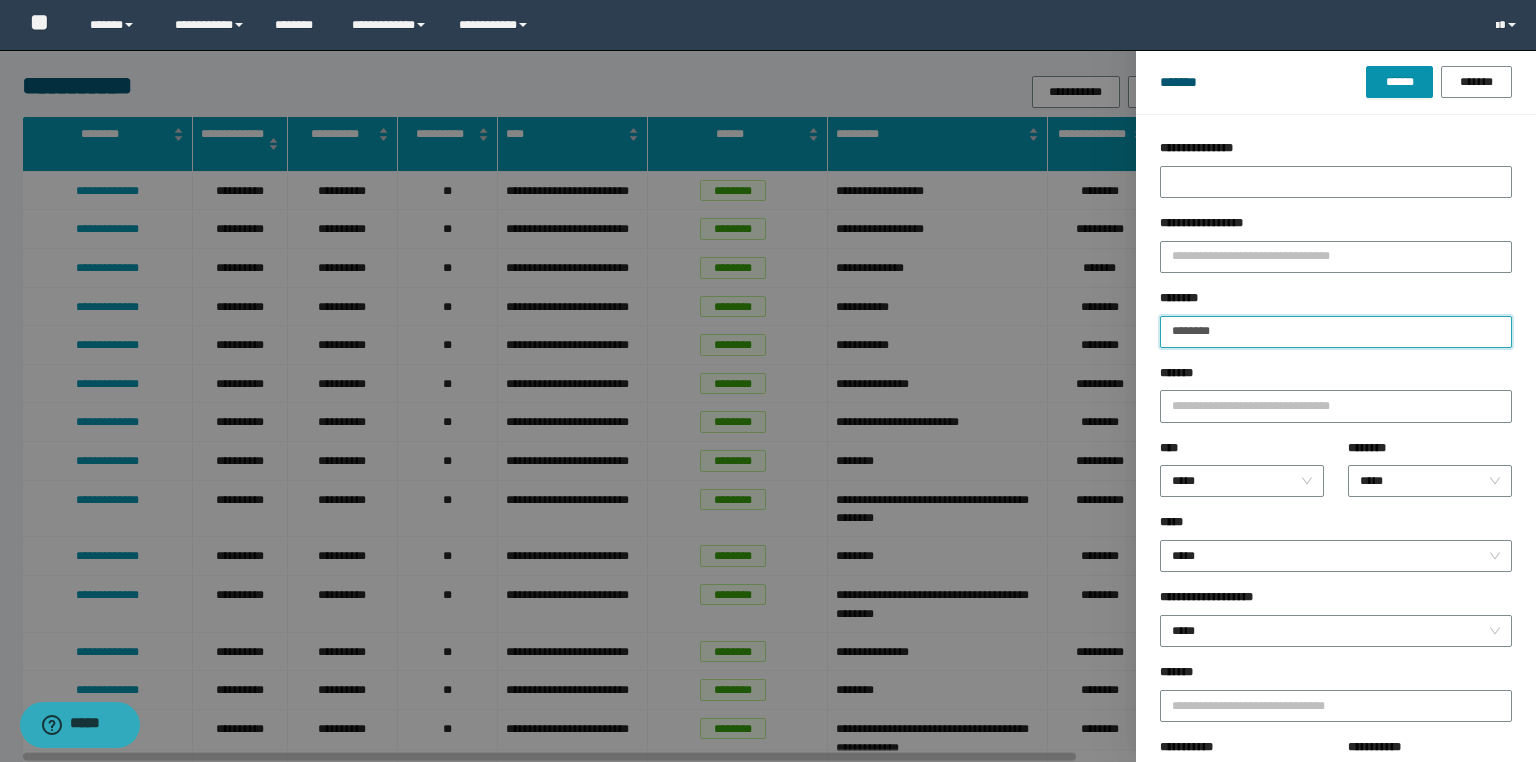 click on "******" at bounding box center [1399, 82] 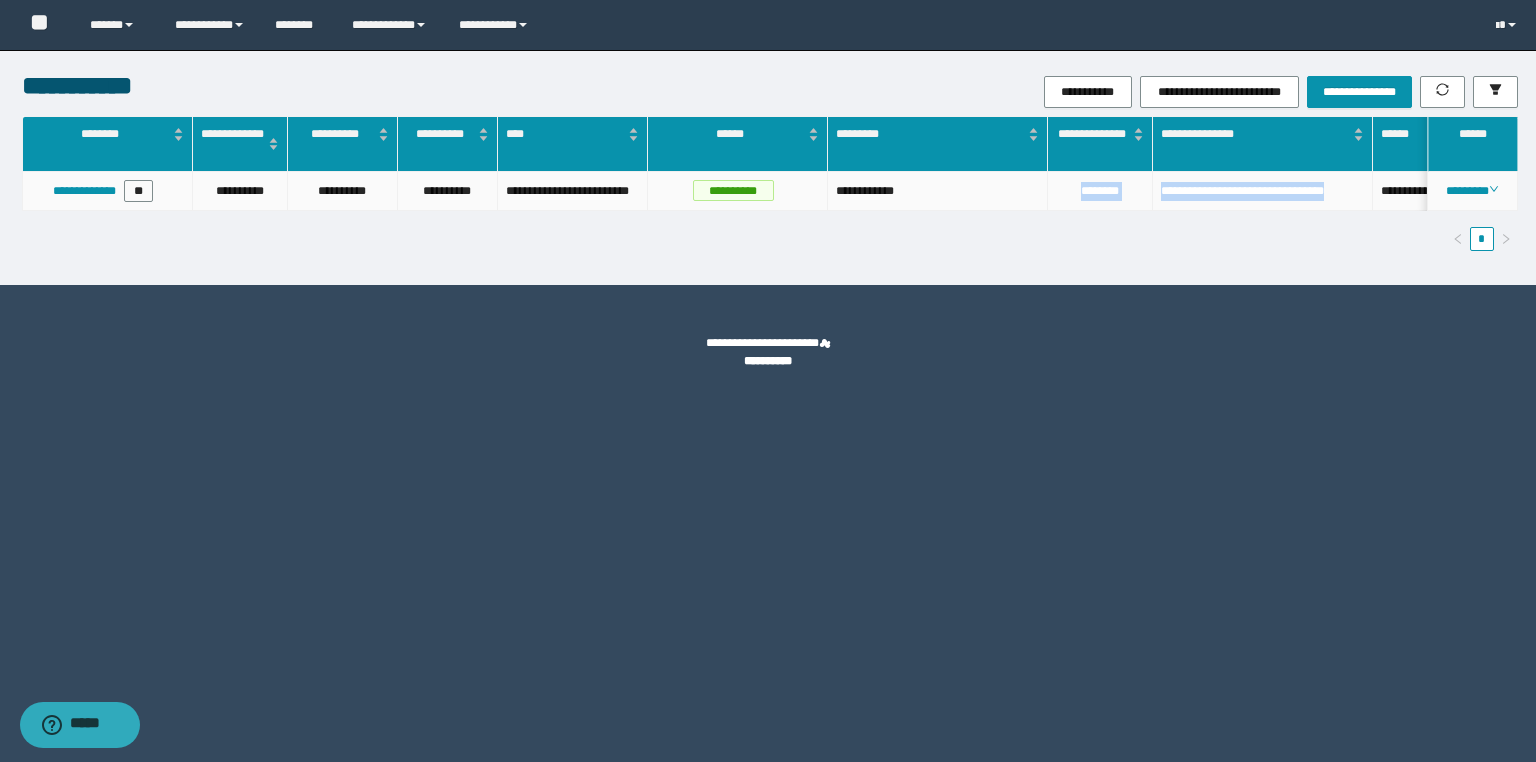 drag, startPoint x: 1359, startPoint y: 189, endPoint x: 1039, endPoint y: 184, distance: 320.03906 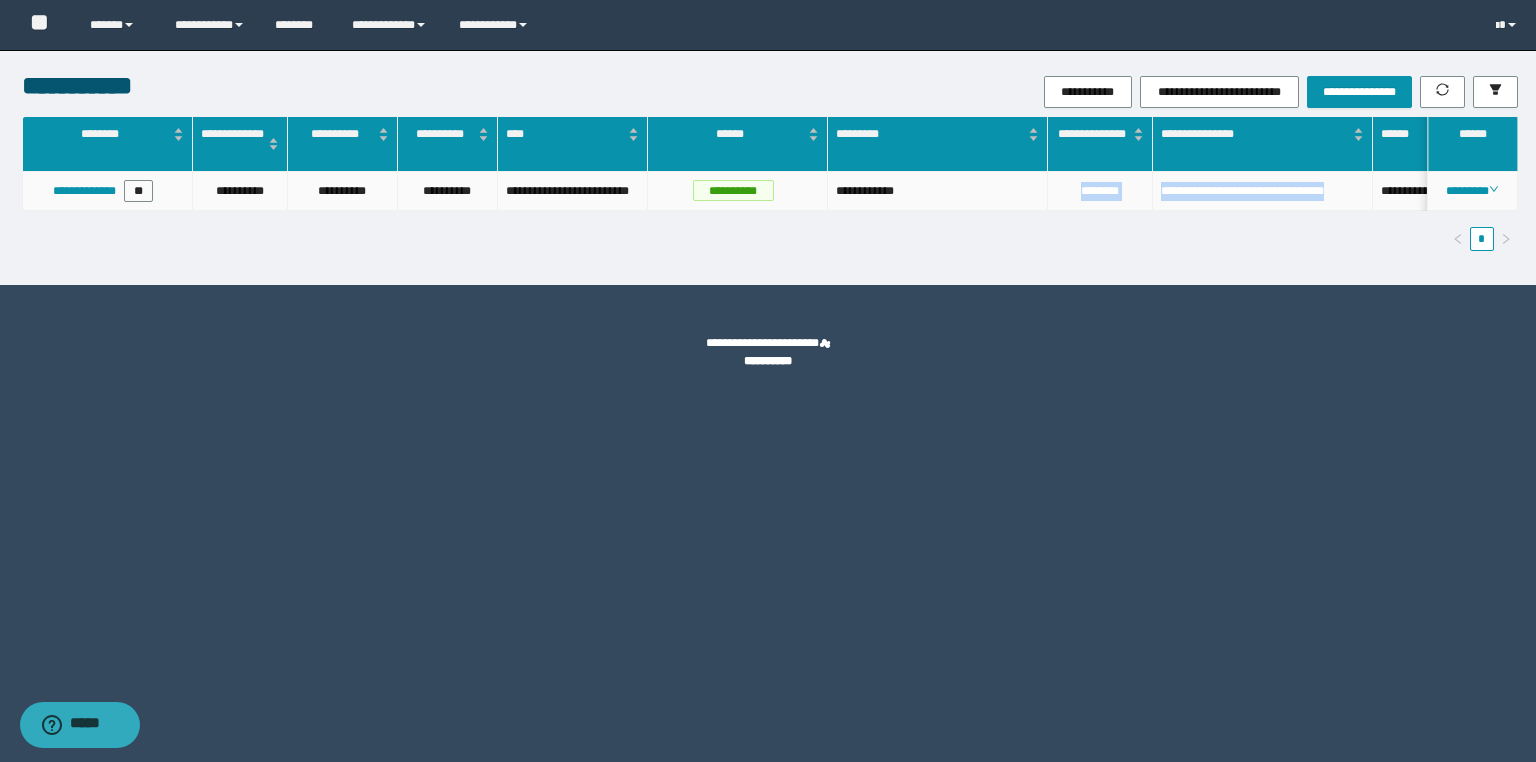 copy on "**********" 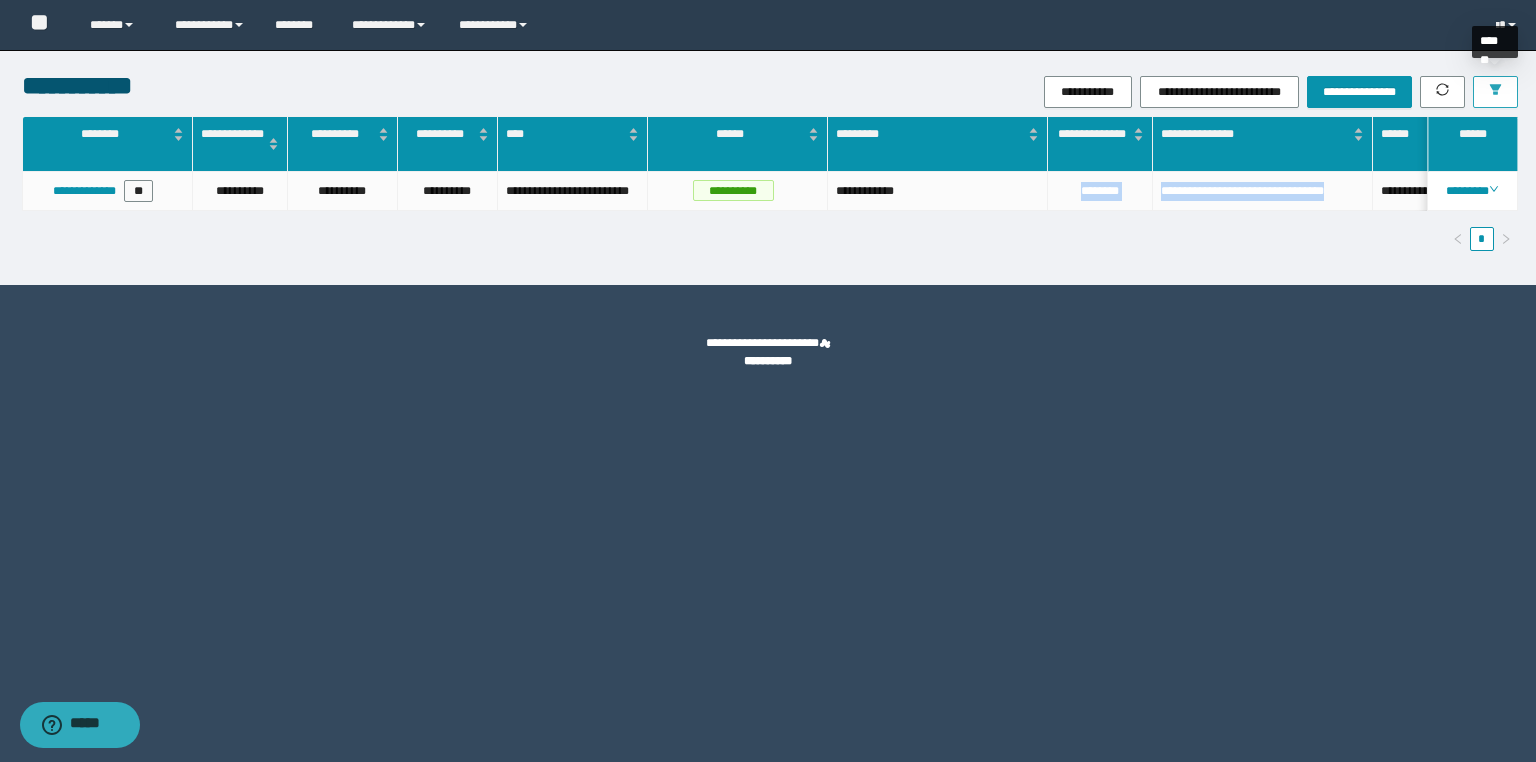 click 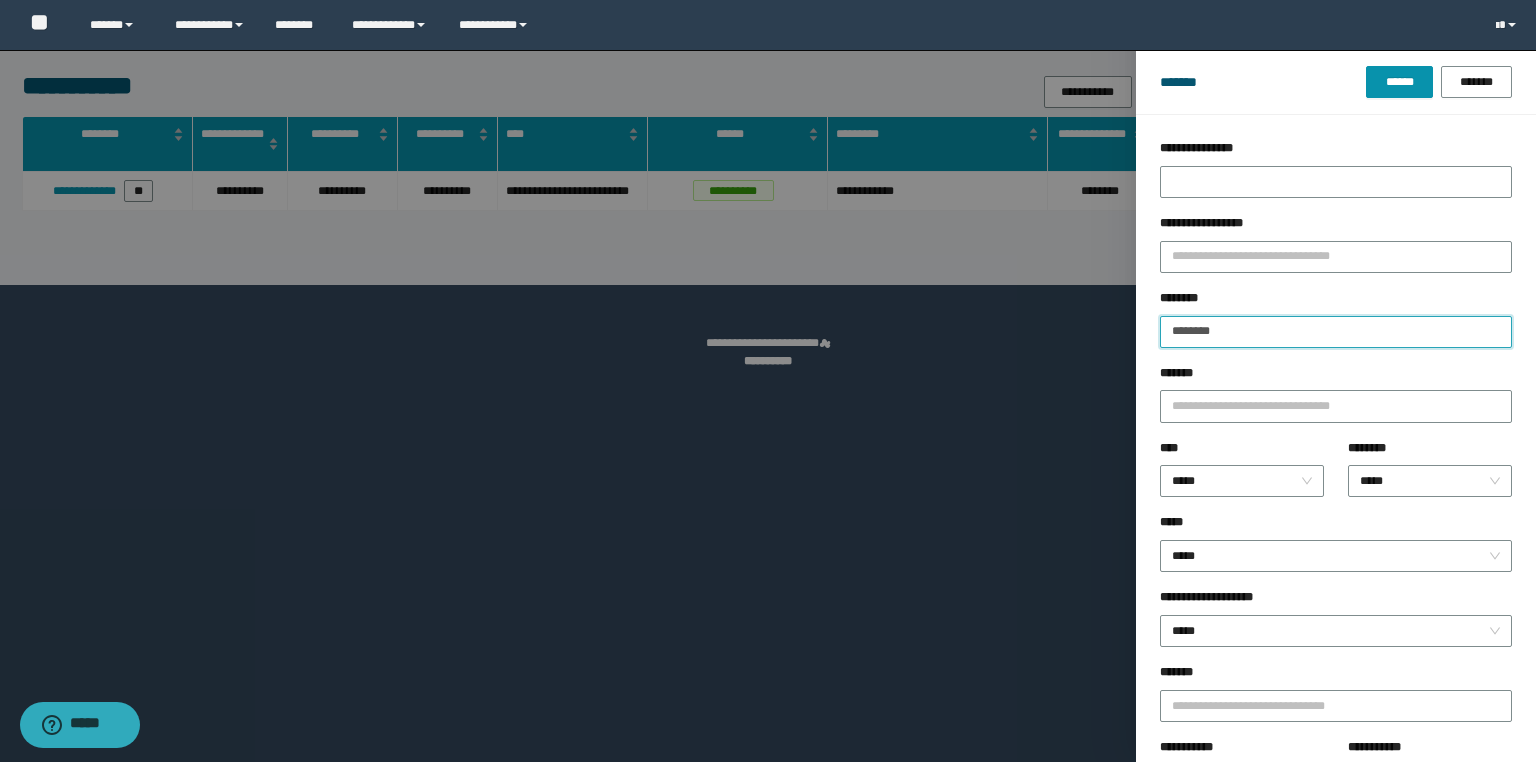 drag, startPoint x: 1272, startPoint y: 336, endPoint x: 1065, endPoint y: 332, distance: 207.03865 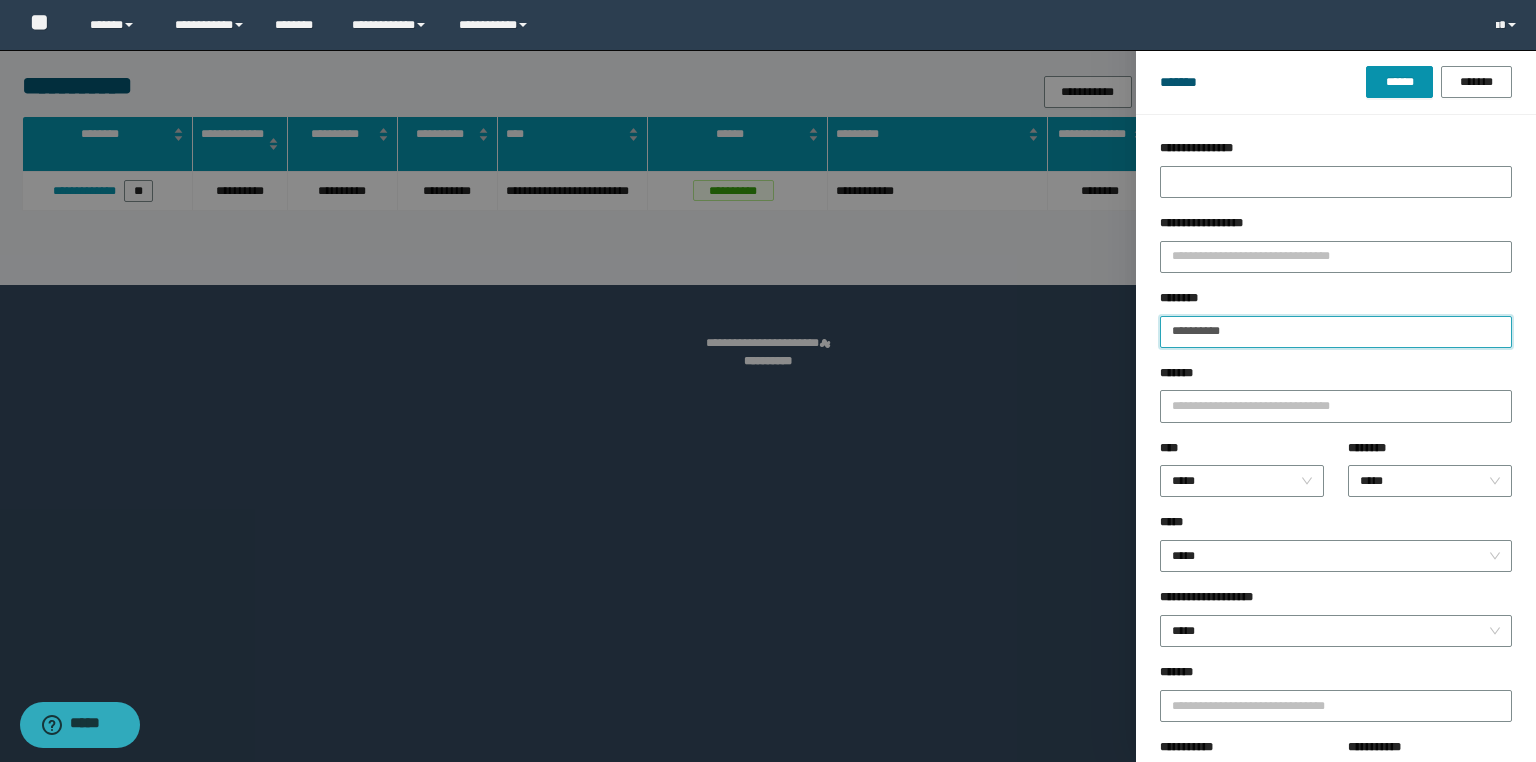 click on "******" at bounding box center (1399, 82) 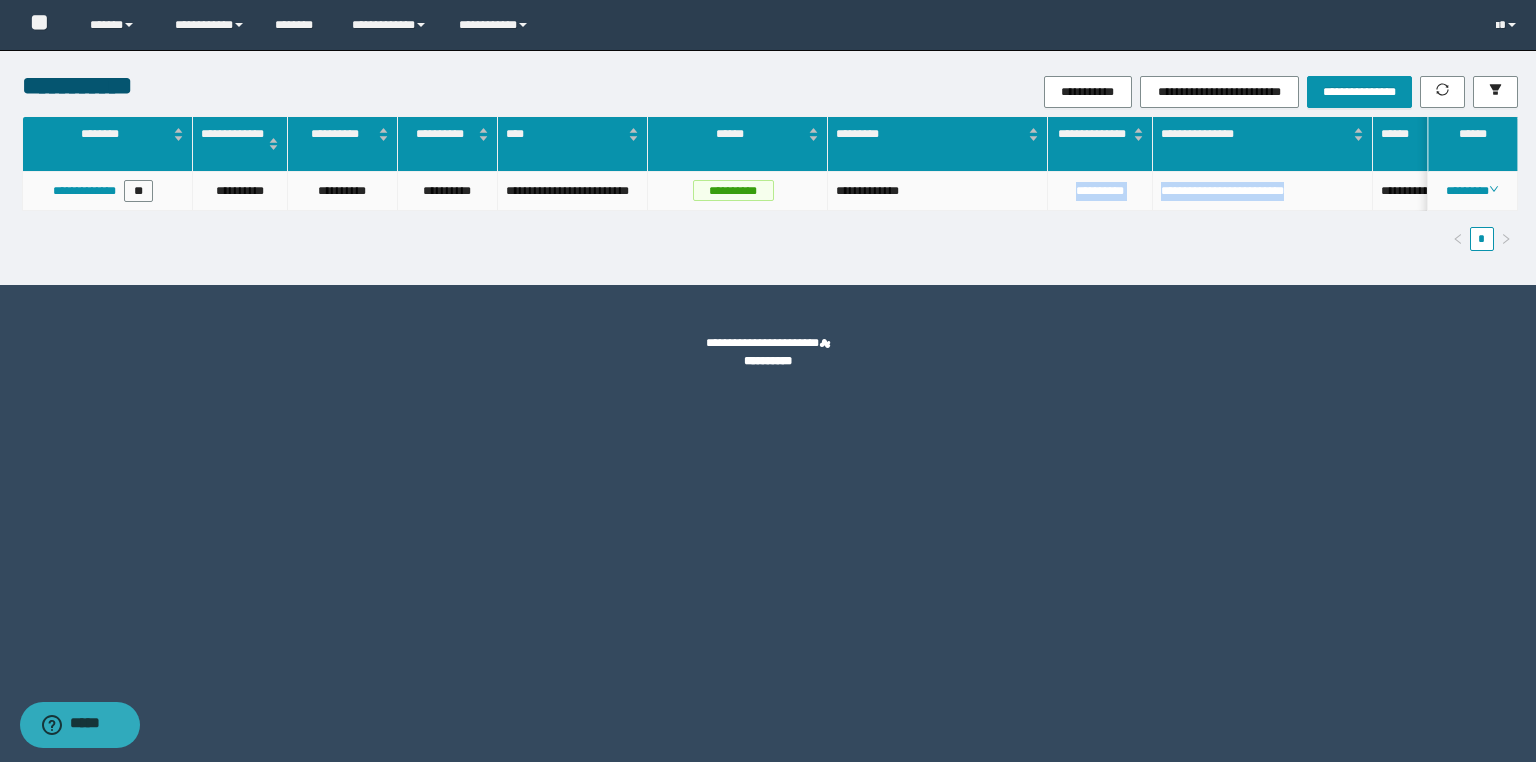 drag, startPoint x: 1304, startPoint y: 188, endPoint x: 1056, endPoint y: 192, distance: 248.03226 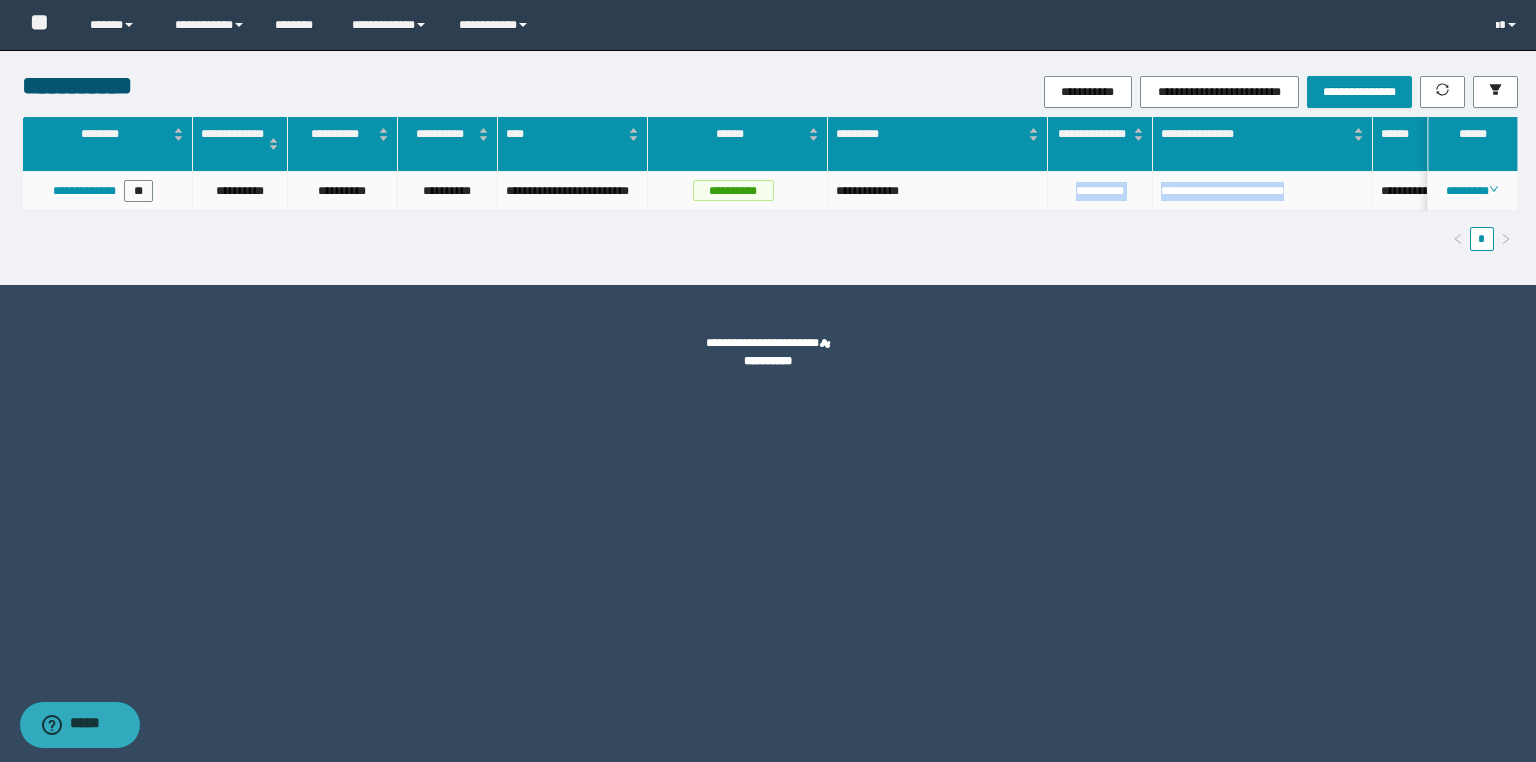 copy on "**********" 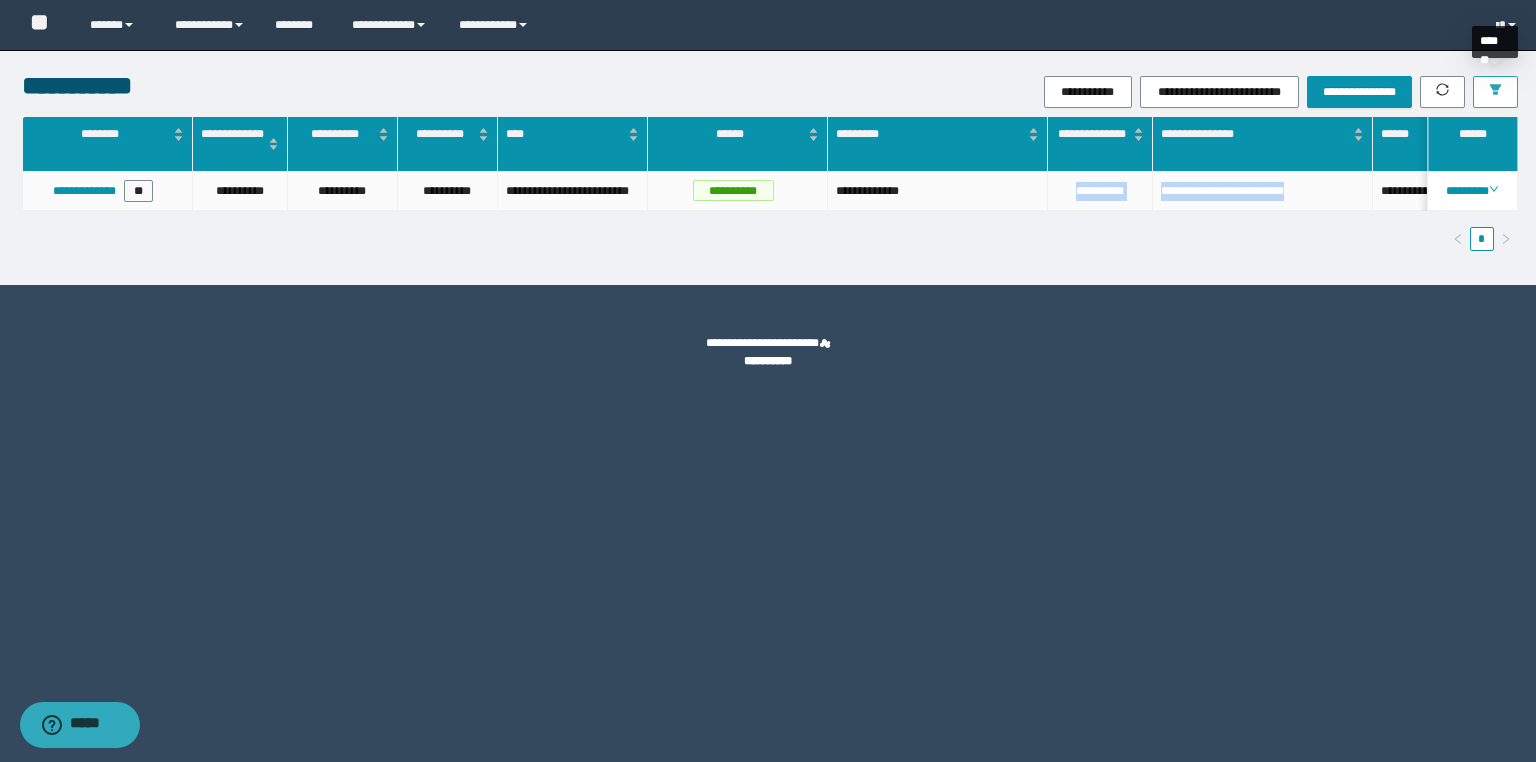 click 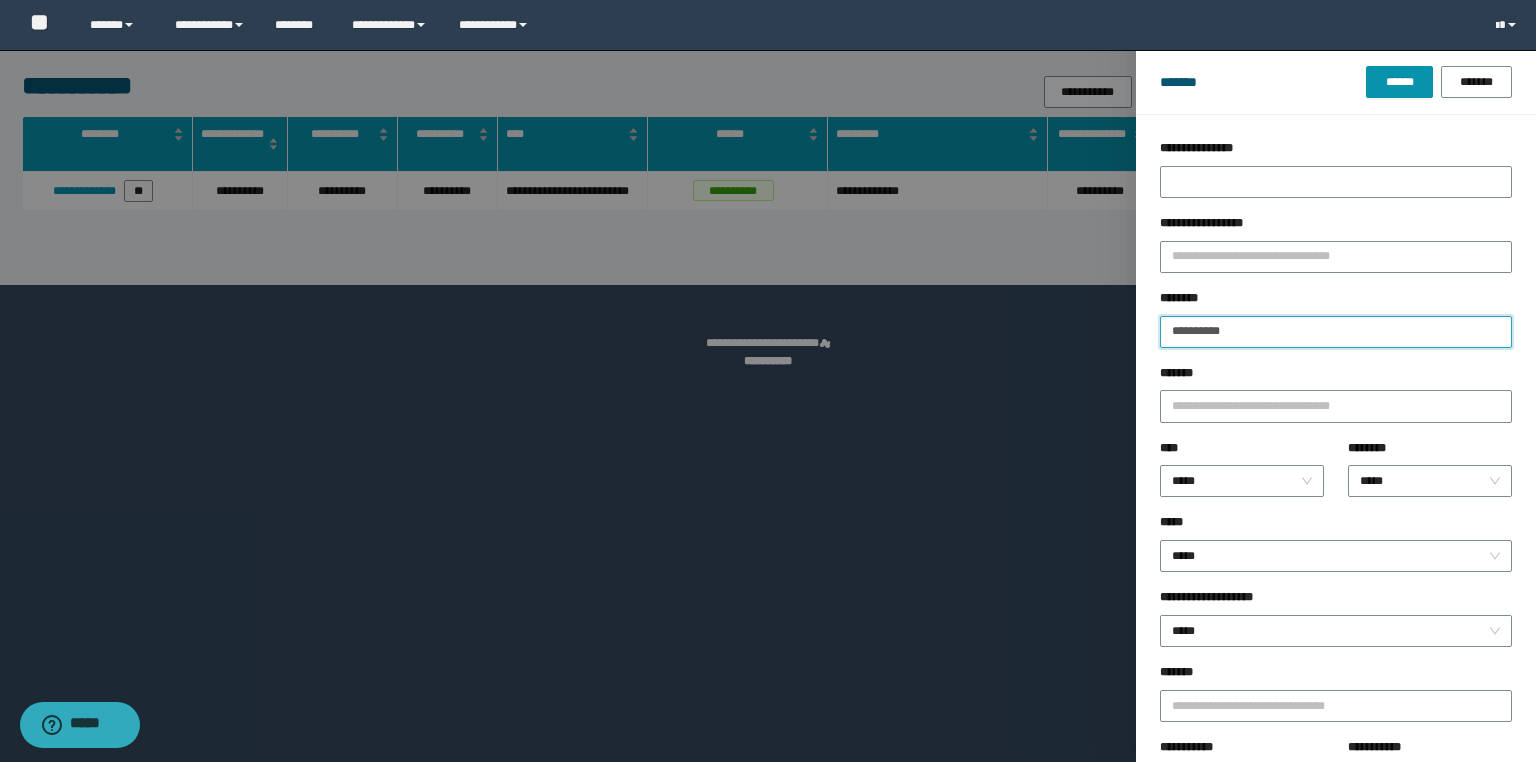 drag, startPoint x: 1259, startPoint y: 329, endPoint x: 1085, endPoint y: 331, distance: 174.01149 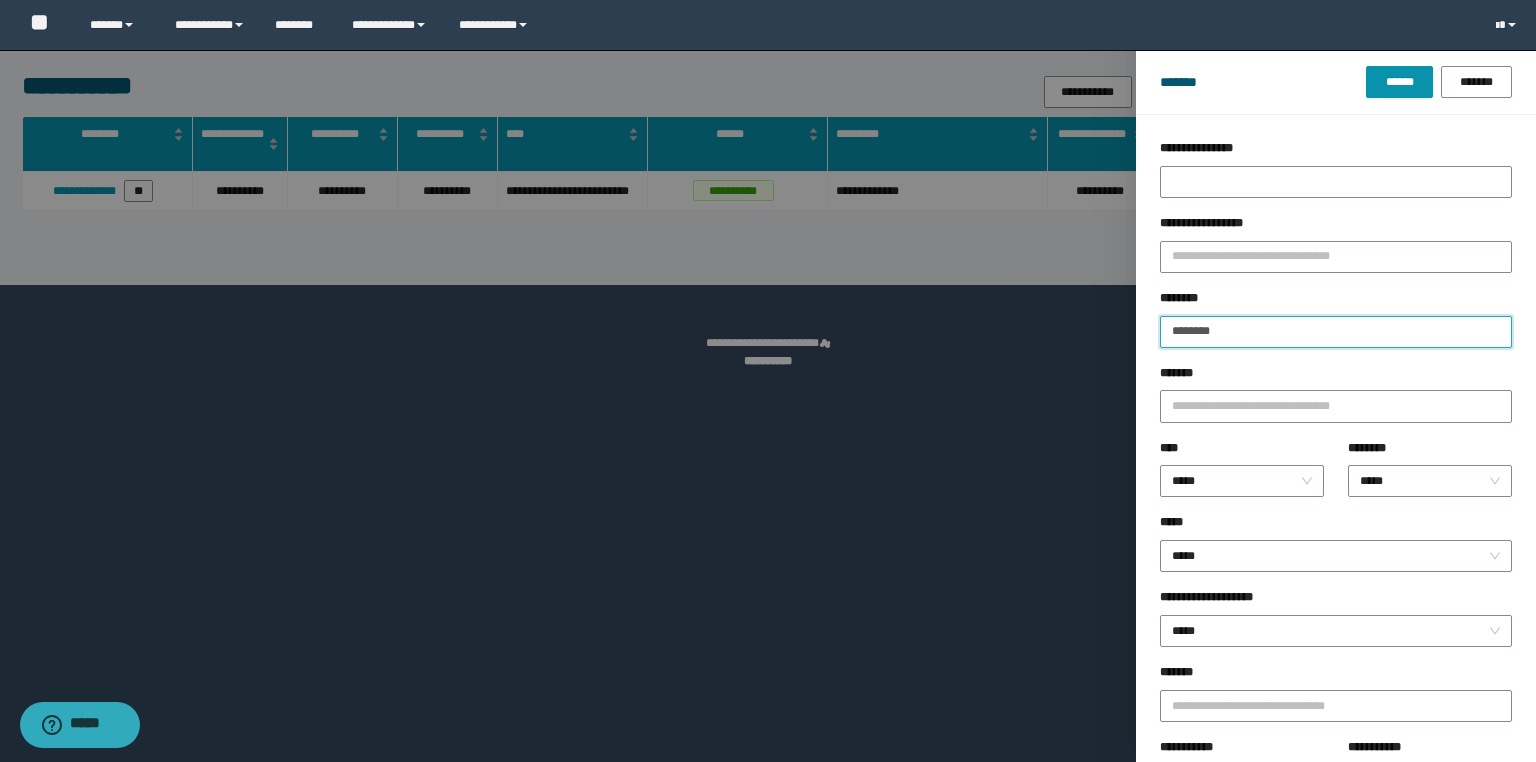 click on "******" at bounding box center [1399, 82] 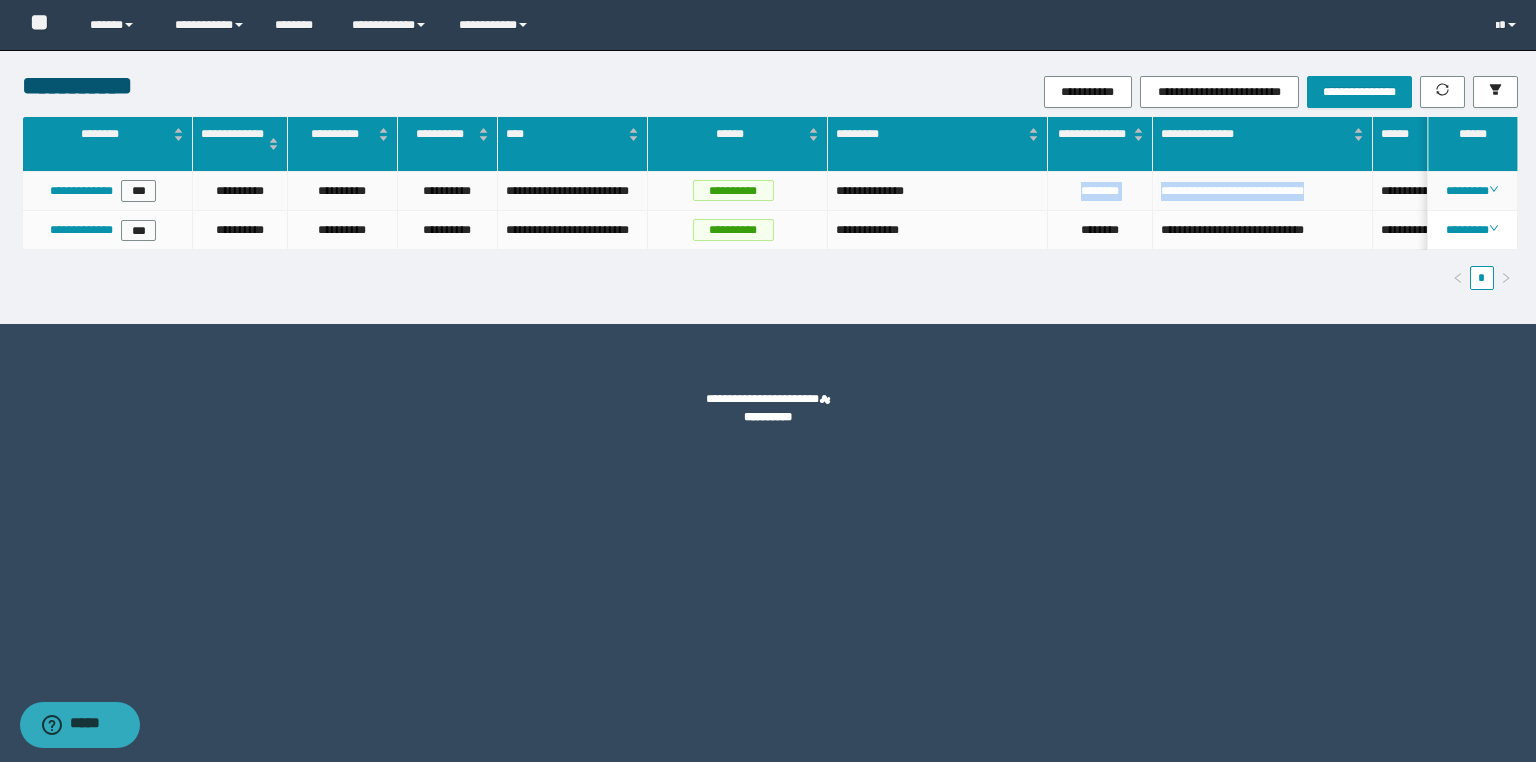 drag, startPoint x: 1327, startPoint y: 197, endPoint x: 1056, endPoint y: 197, distance: 271 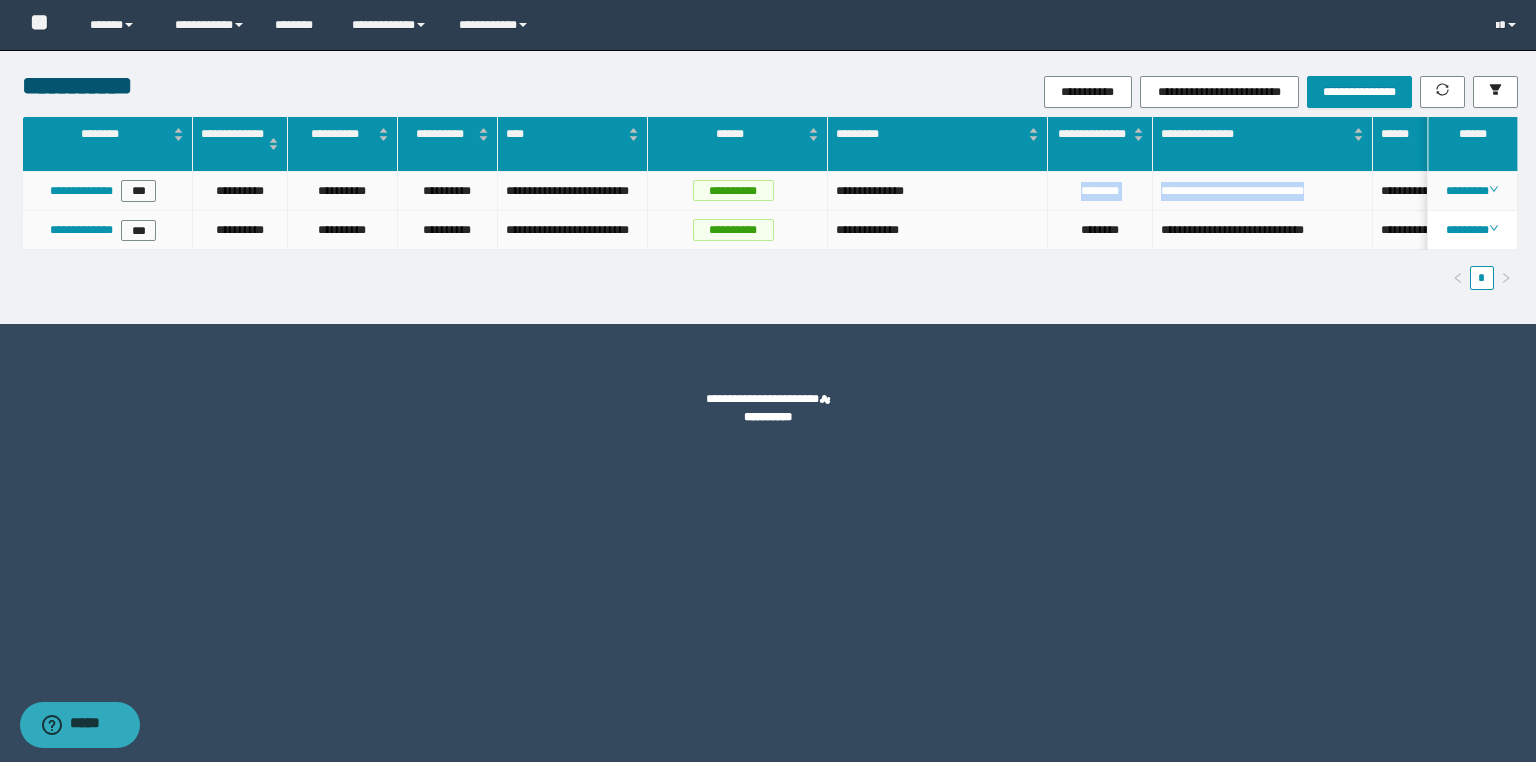 copy on "**********" 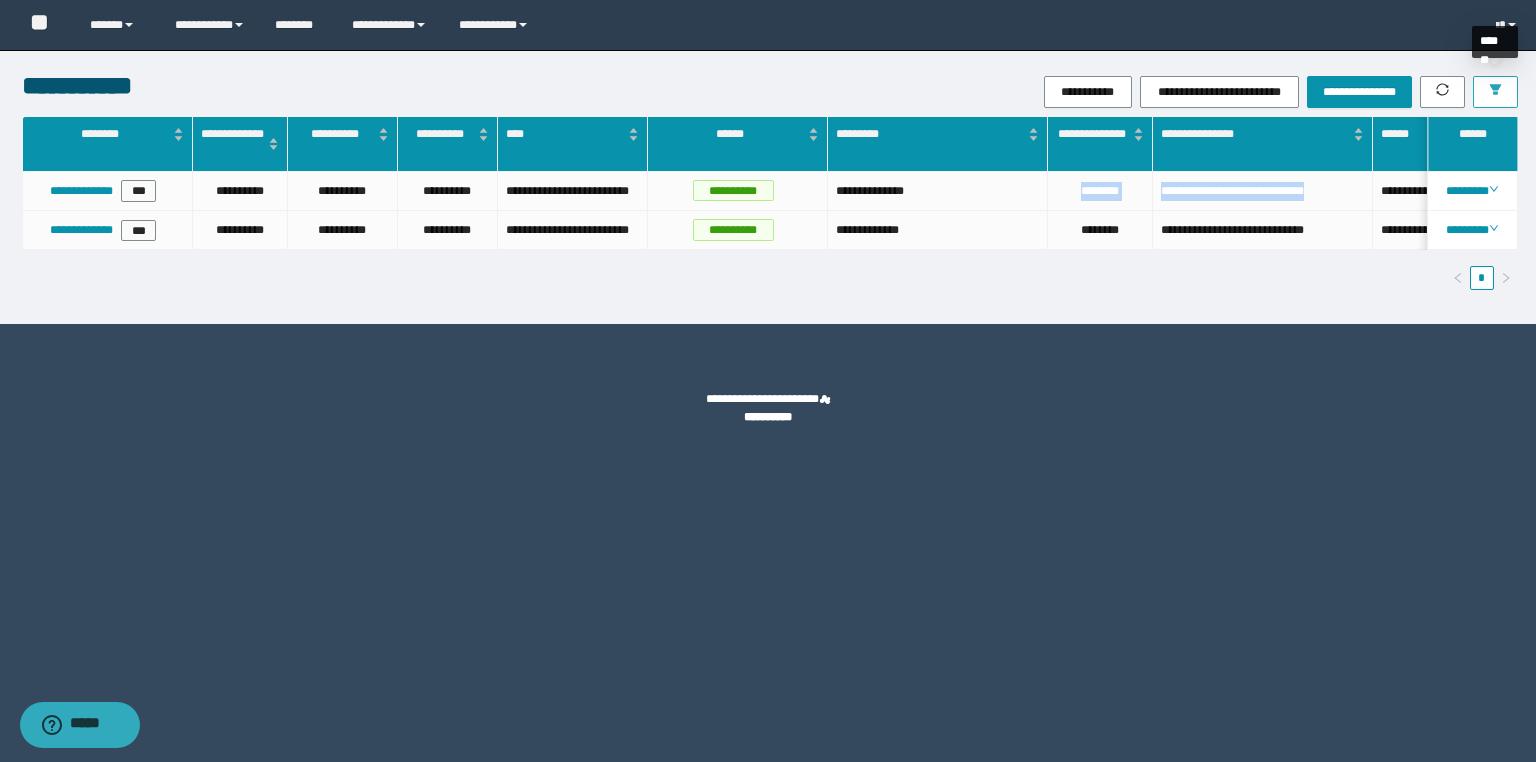 click at bounding box center (1495, 92) 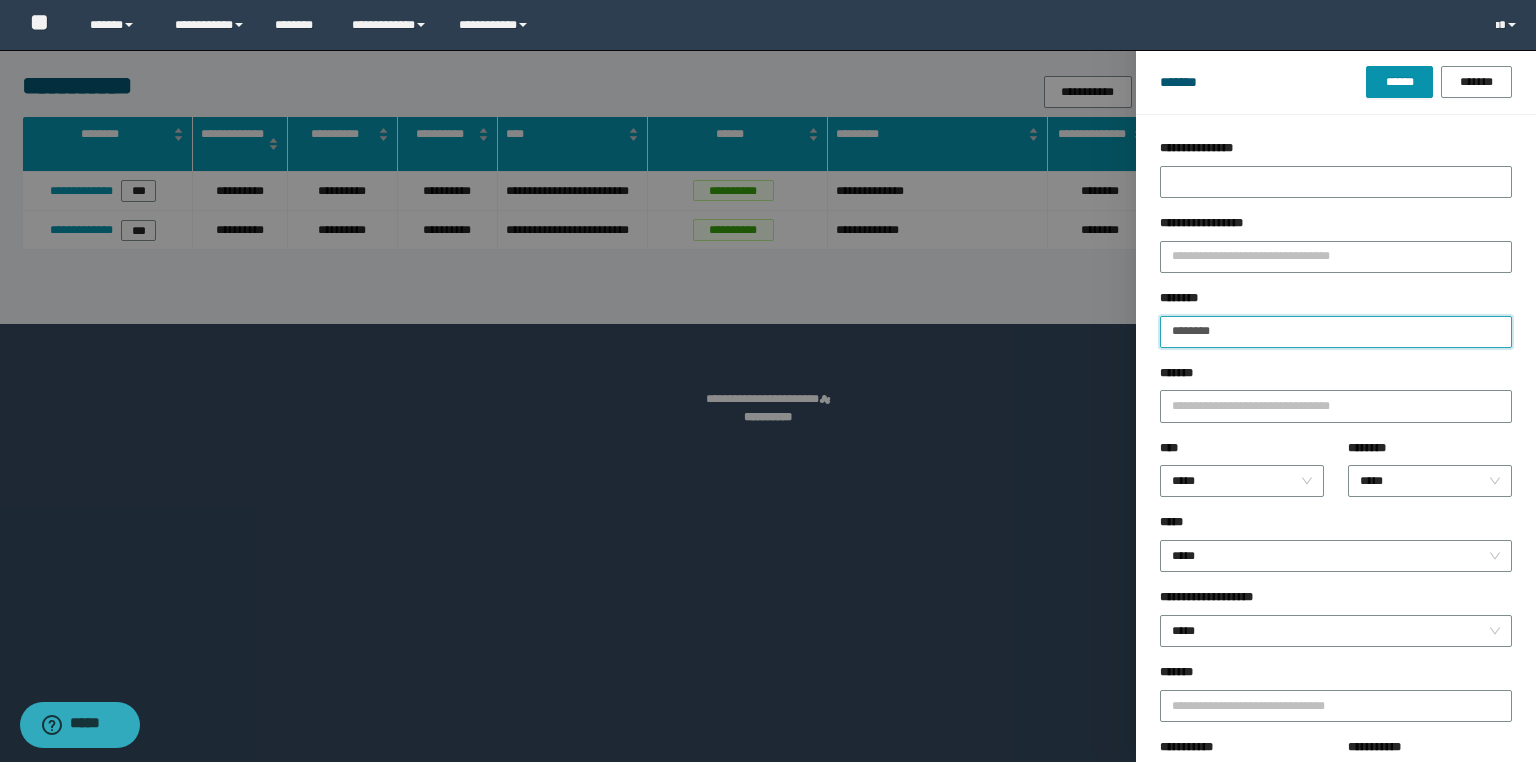 drag, startPoint x: 1262, startPoint y: 332, endPoint x: 1029, endPoint y: 329, distance: 233.01932 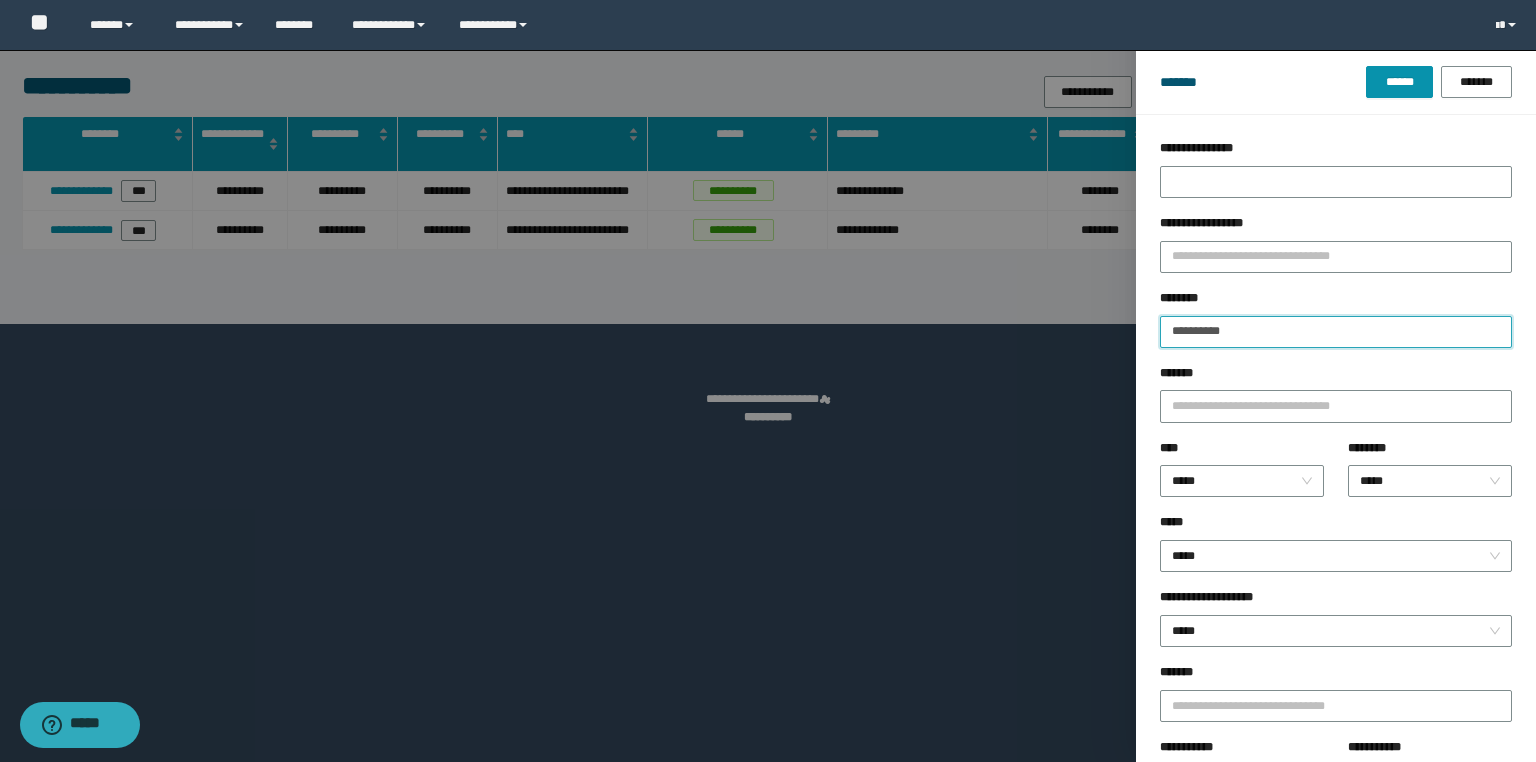 click on "******" at bounding box center (1399, 82) 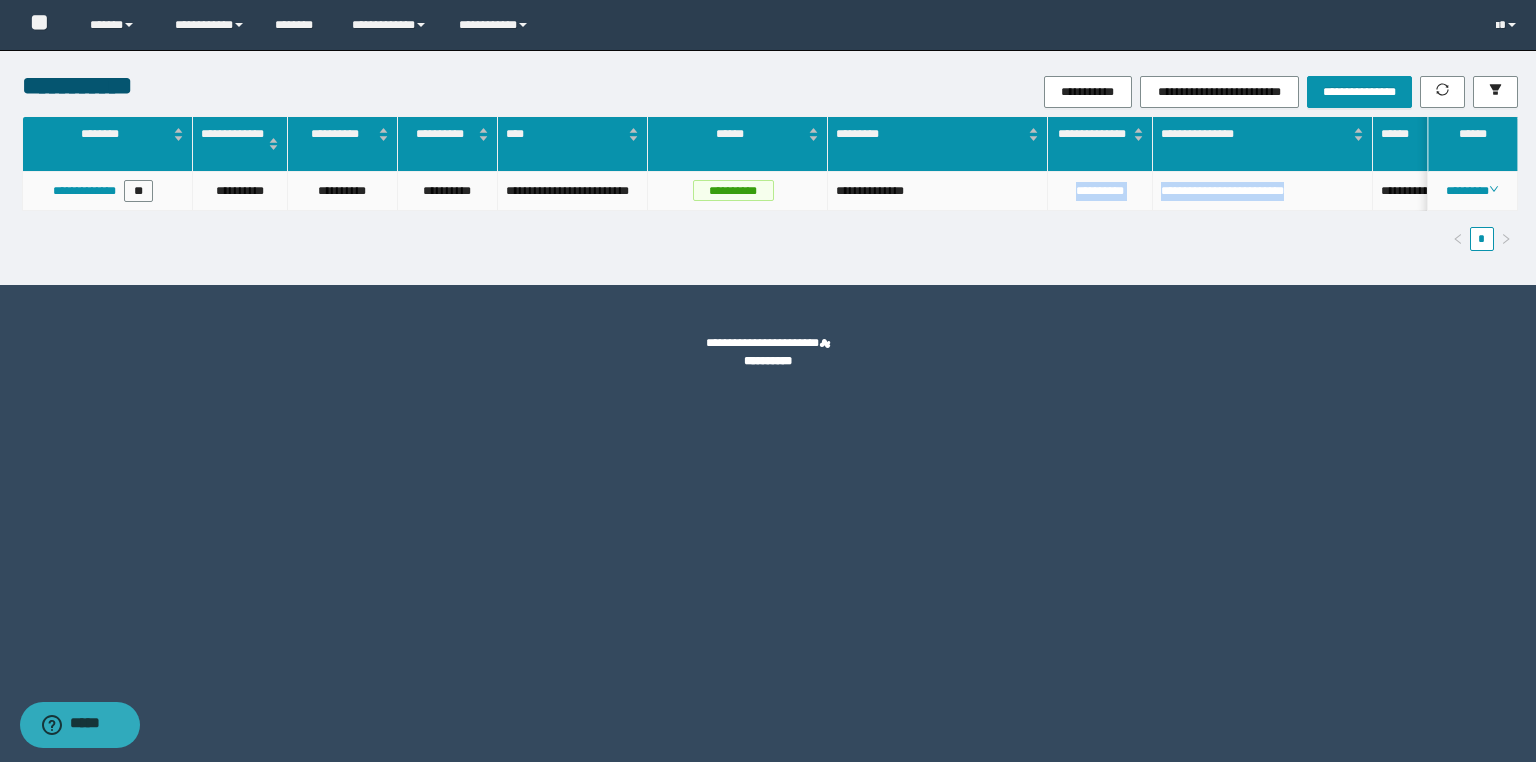 drag, startPoint x: 1268, startPoint y: 195, endPoint x: 1069, endPoint y: 209, distance: 199.49185 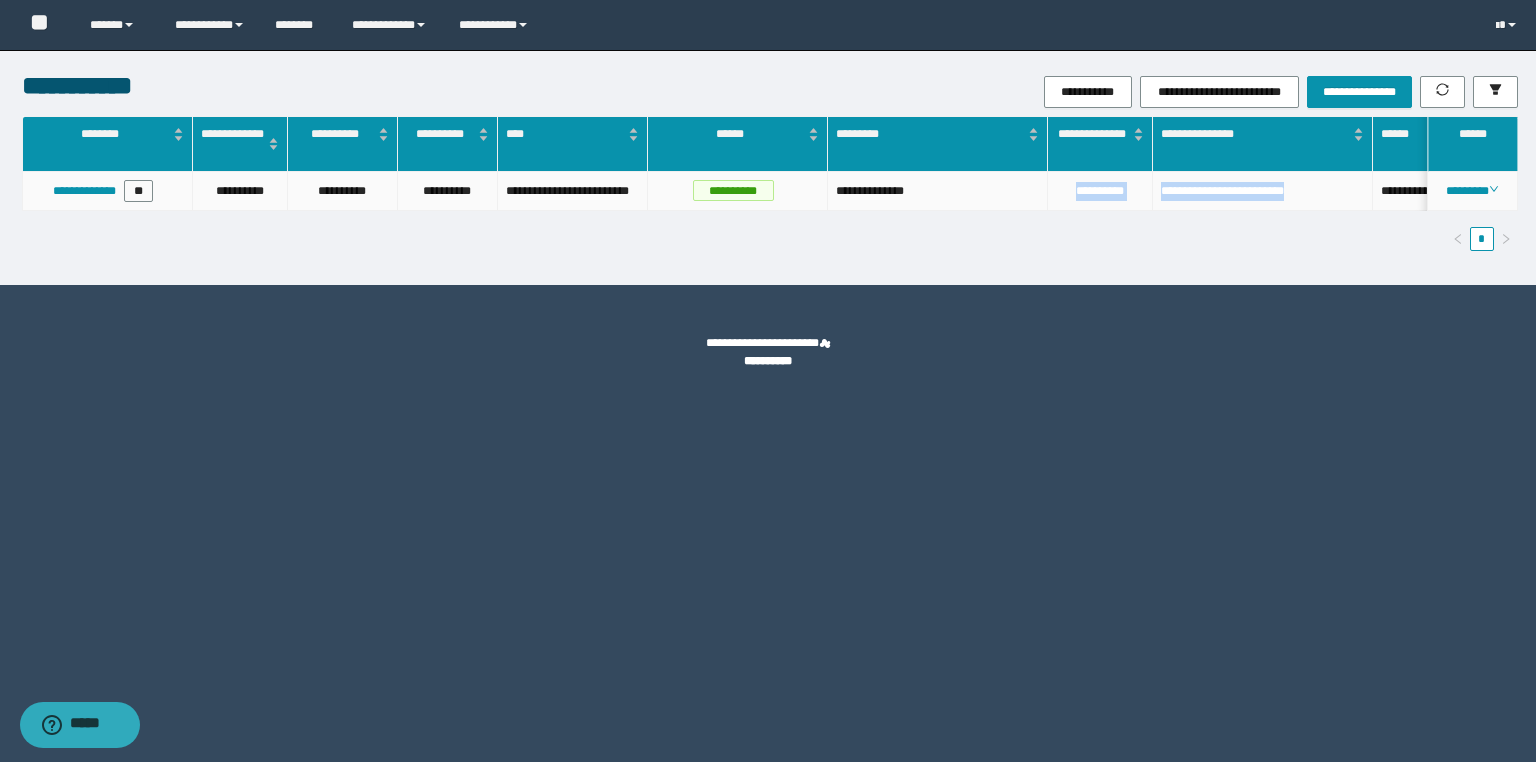 copy on "**********" 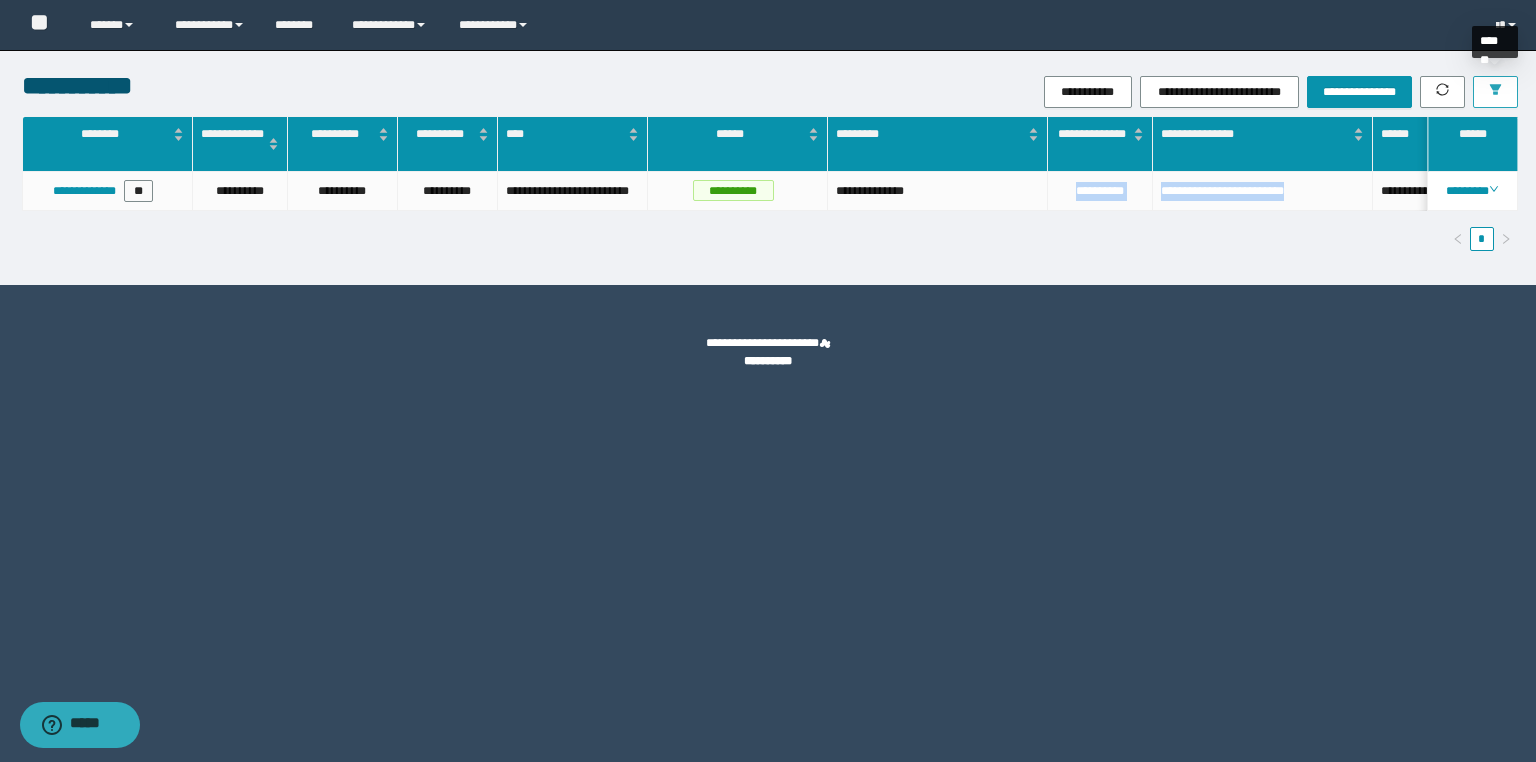 click at bounding box center [1495, 92] 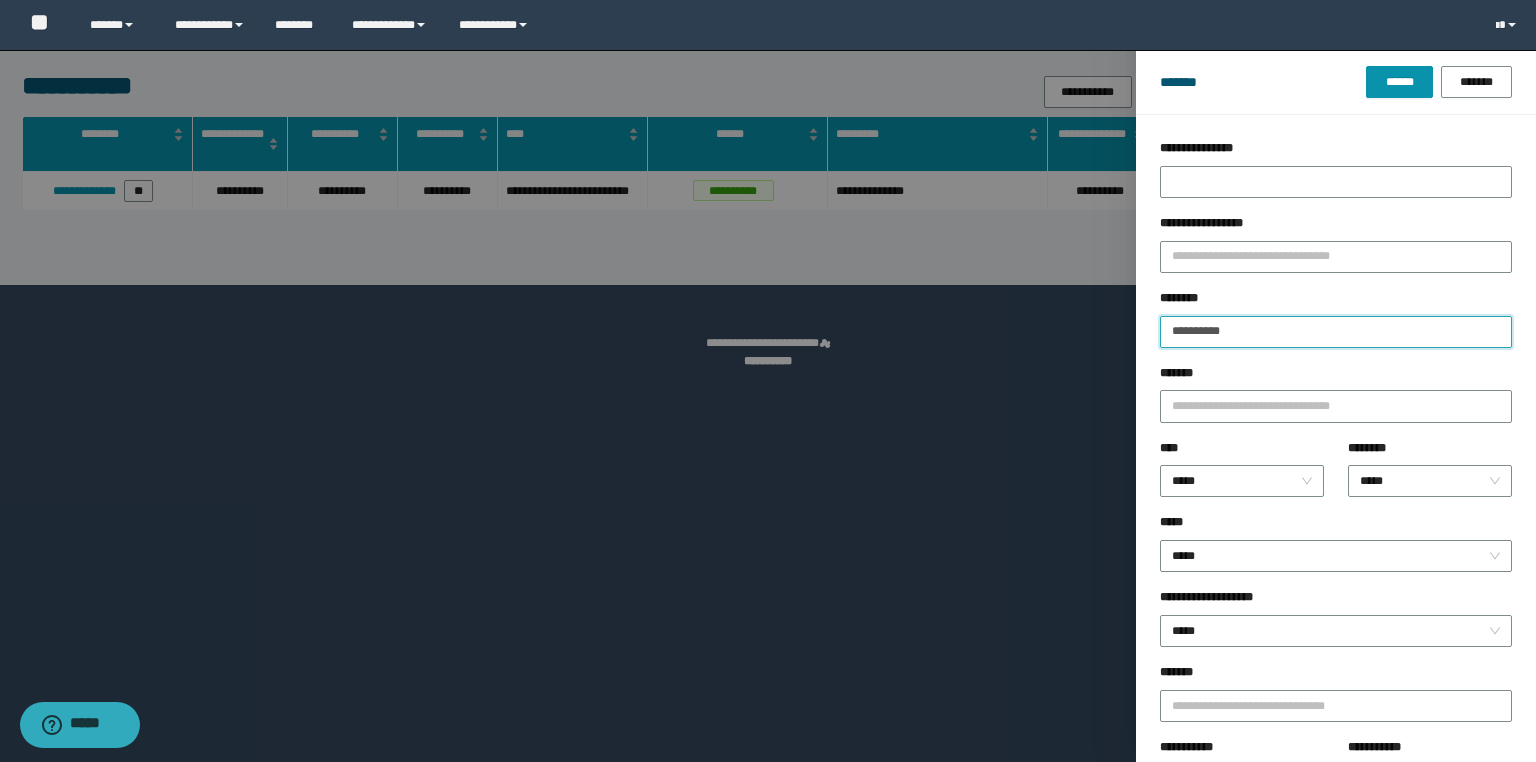 drag, startPoint x: 1265, startPoint y: 335, endPoint x: 1092, endPoint y: 323, distance: 173.41568 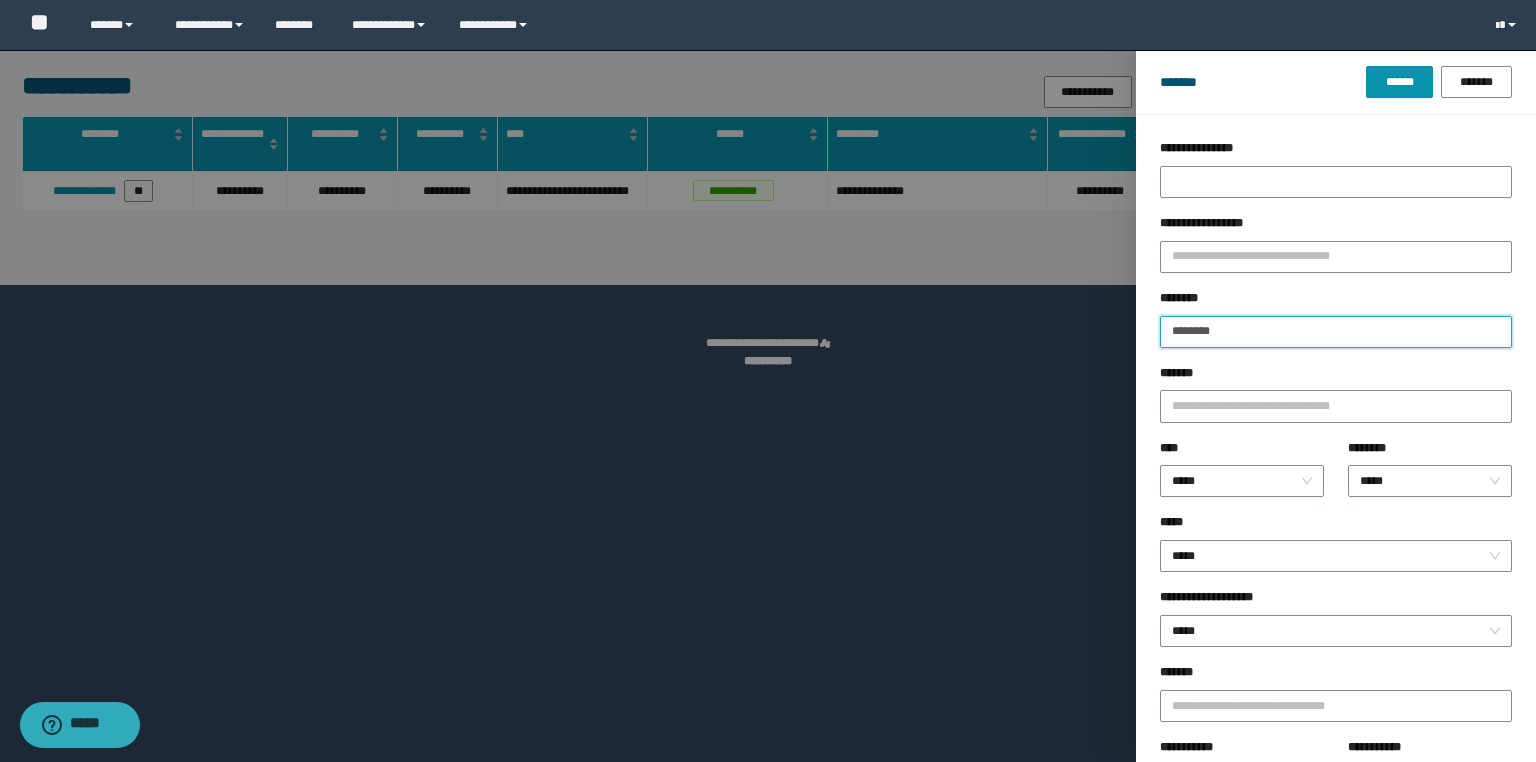 click on "******" at bounding box center [1399, 82] 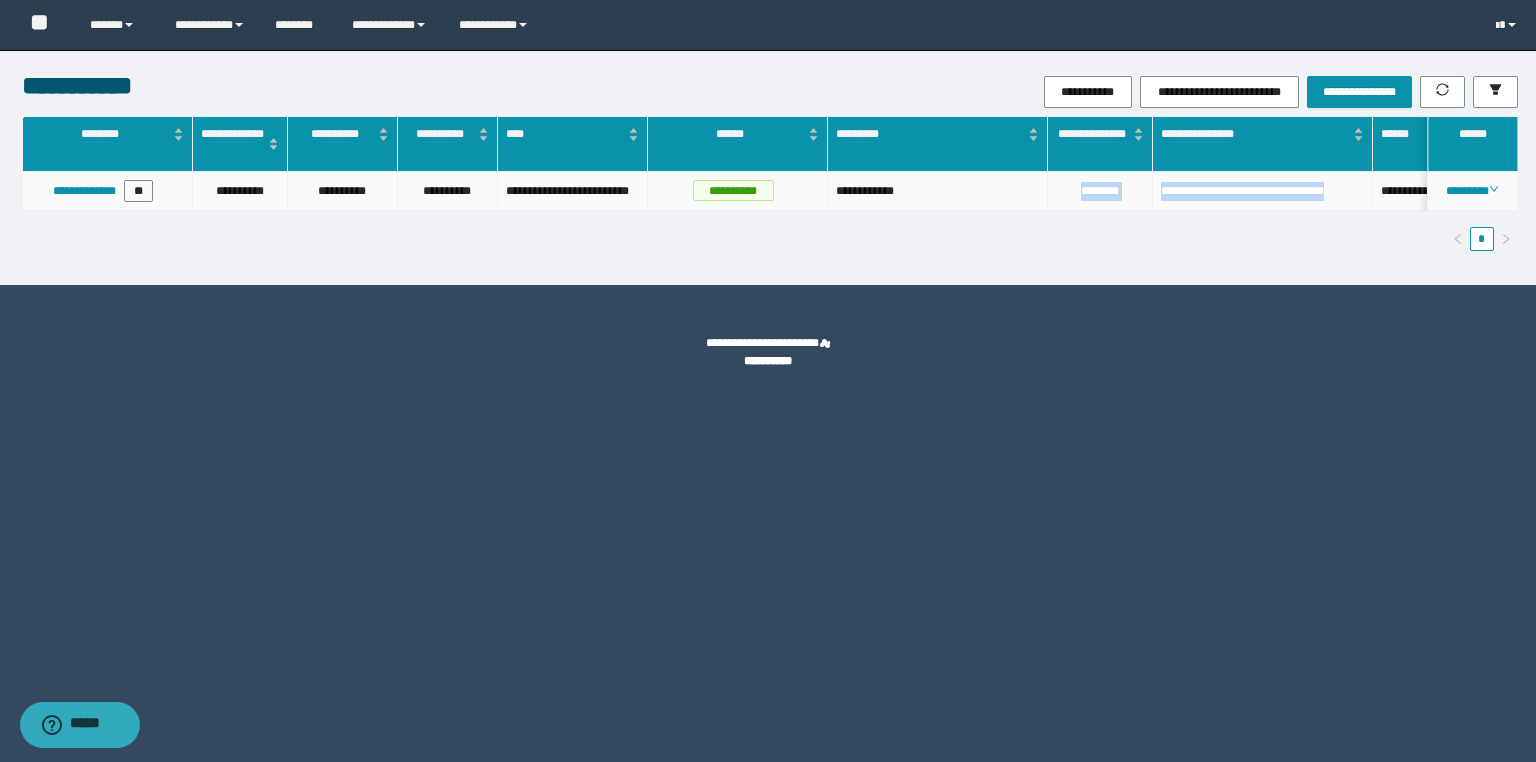 drag, startPoint x: 1335, startPoint y: 190, endPoint x: 1056, endPoint y: 194, distance: 279.0287 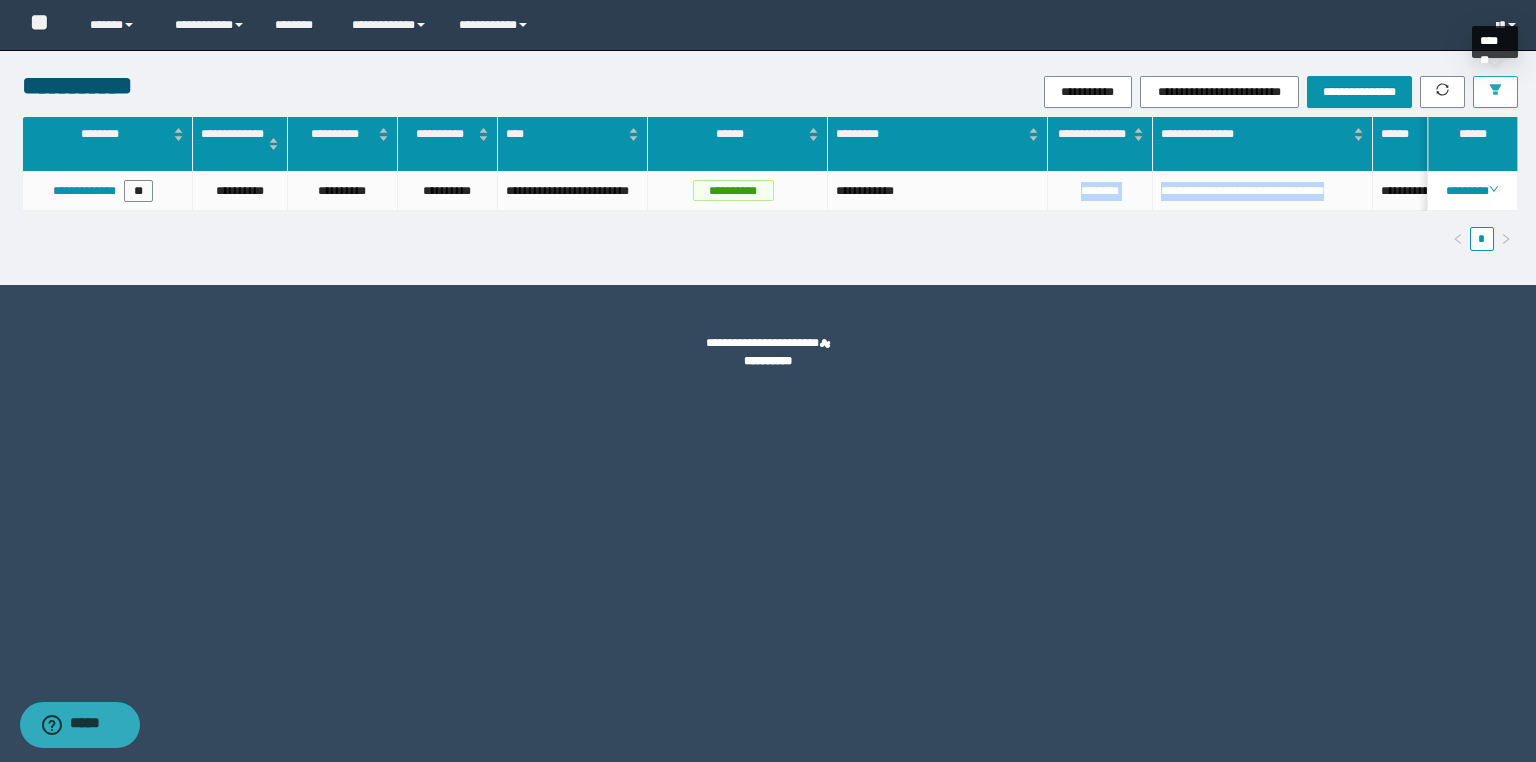 click 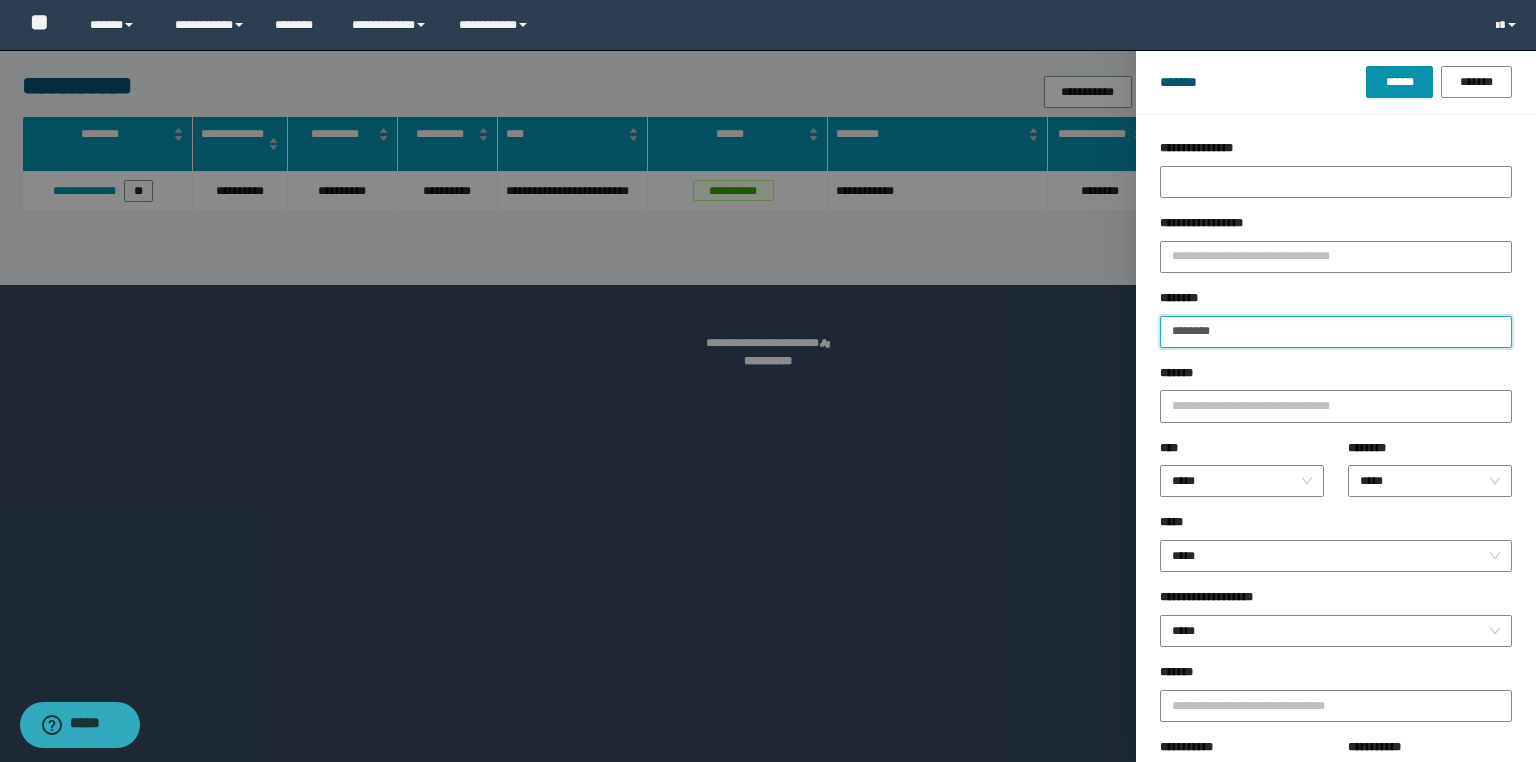drag, startPoint x: 1261, startPoint y: 336, endPoint x: 1121, endPoint y: 332, distance: 140.05713 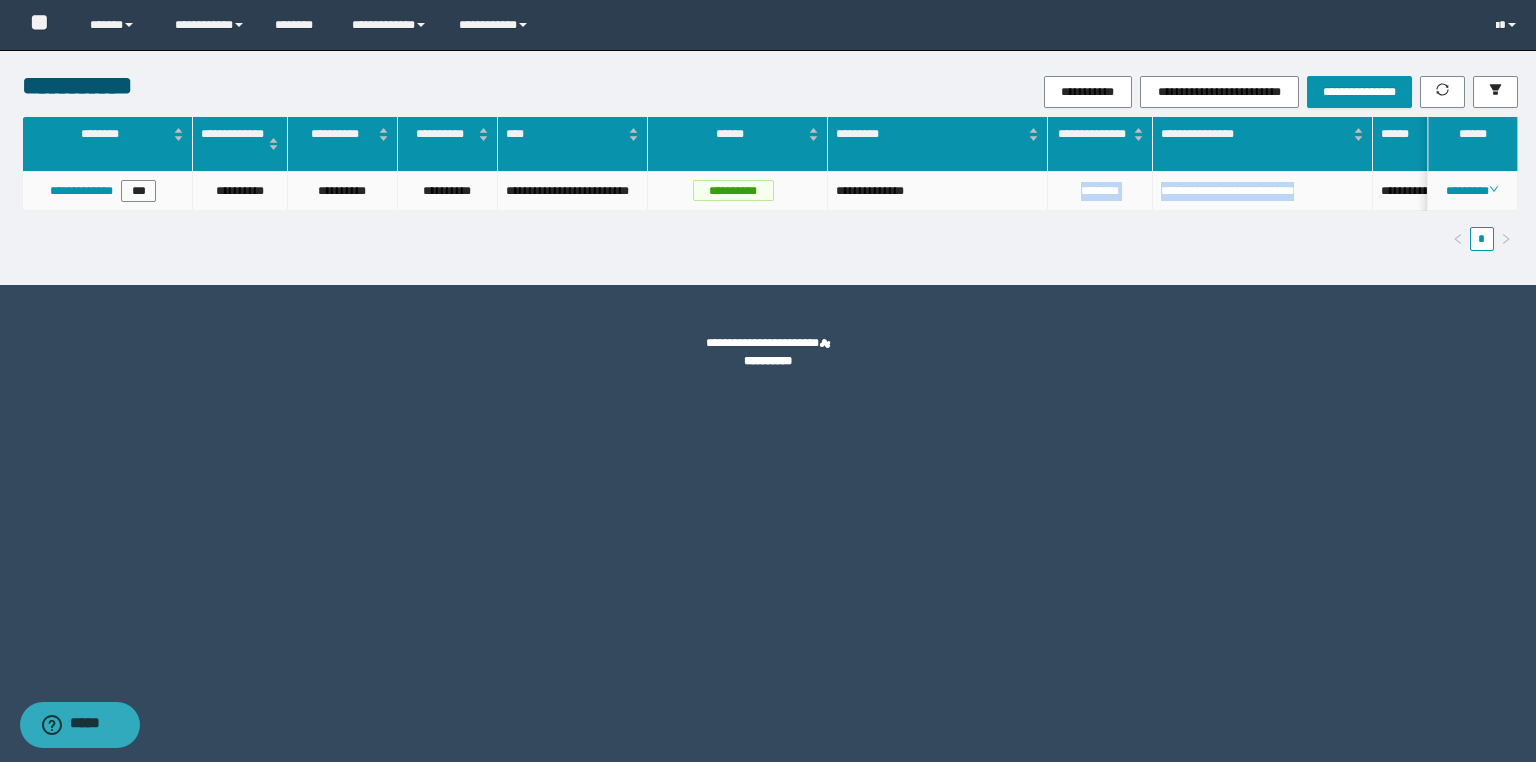 drag, startPoint x: 1323, startPoint y: 186, endPoint x: 1044, endPoint y: 220, distance: 281.06406 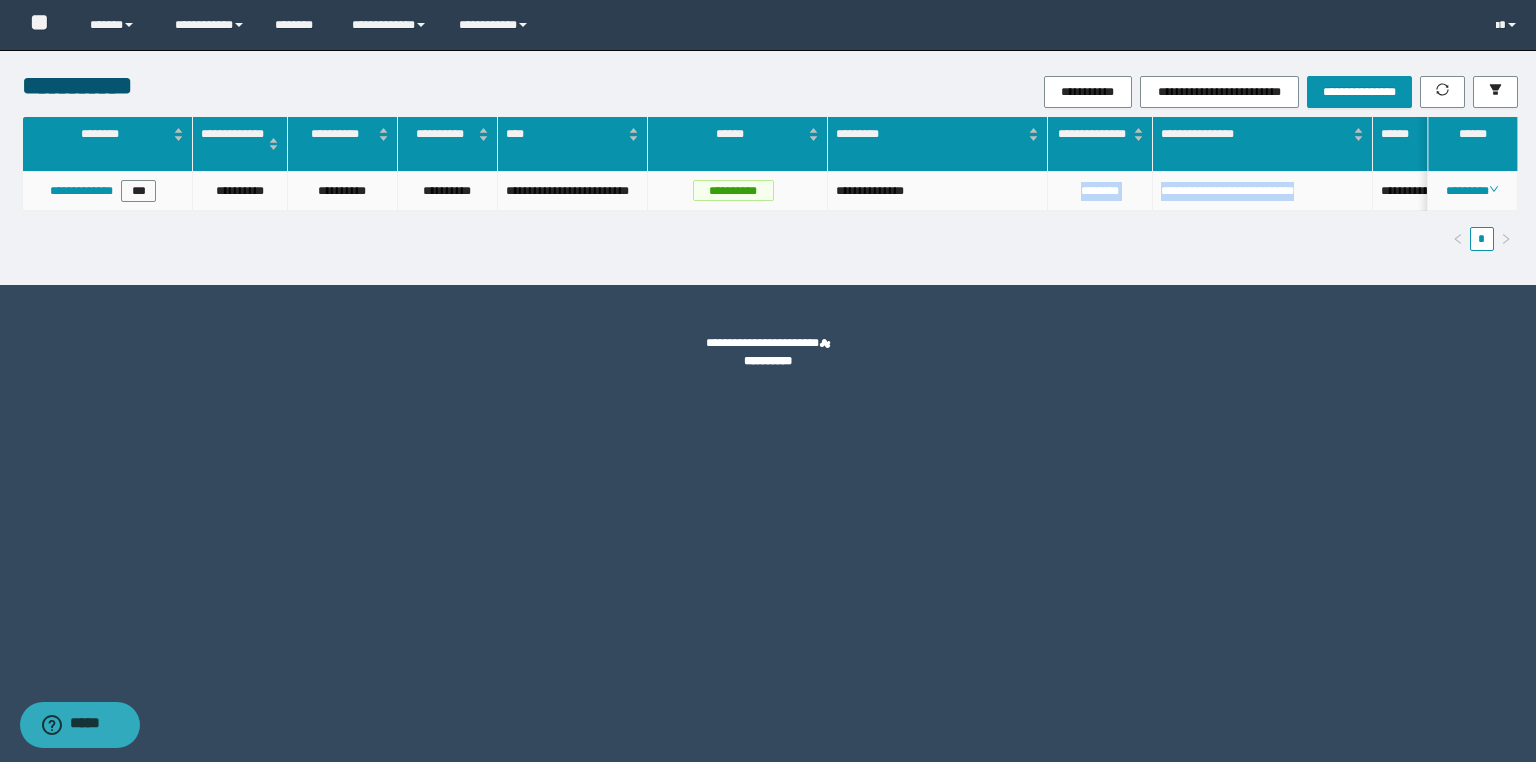 copy on "**********" 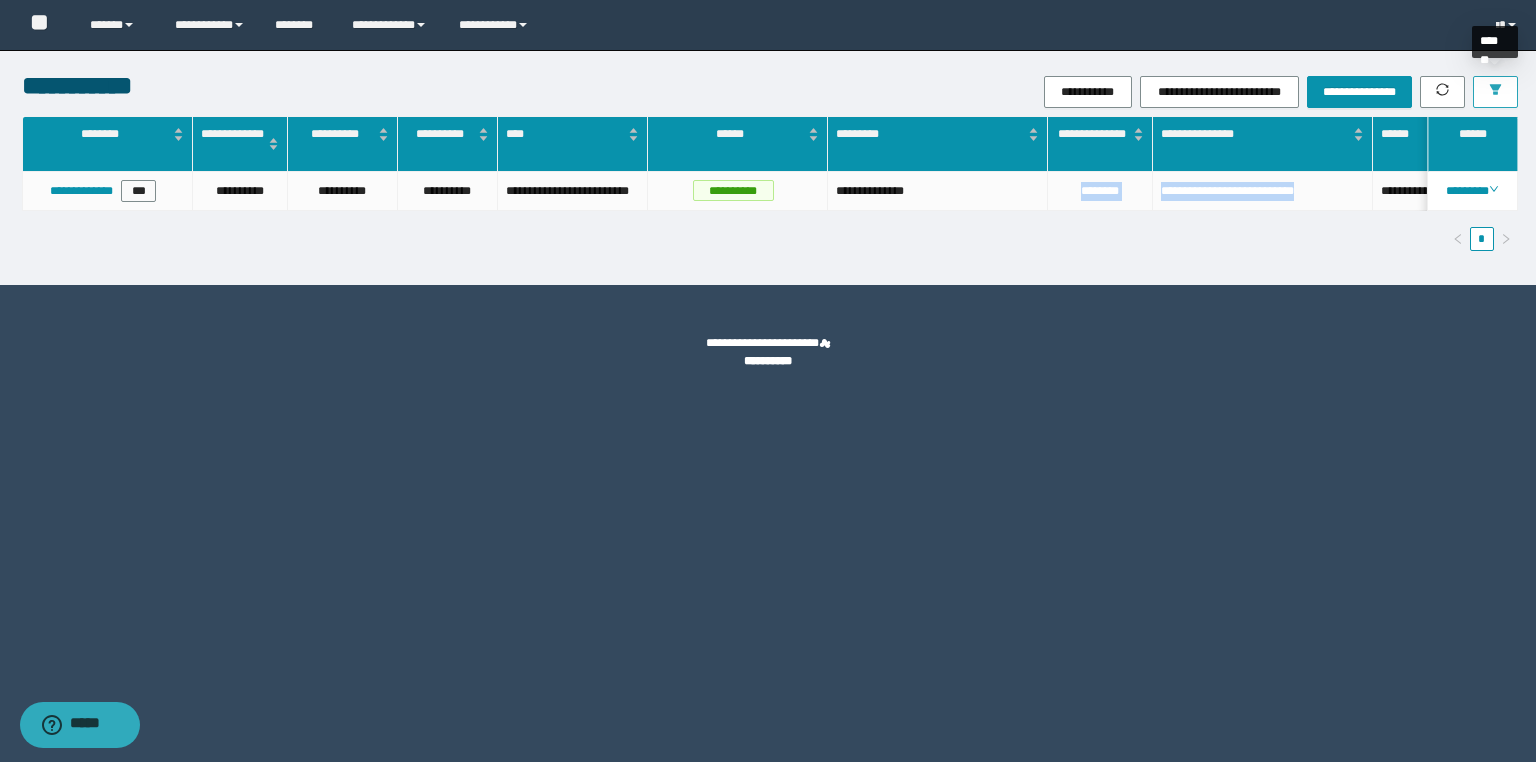 click 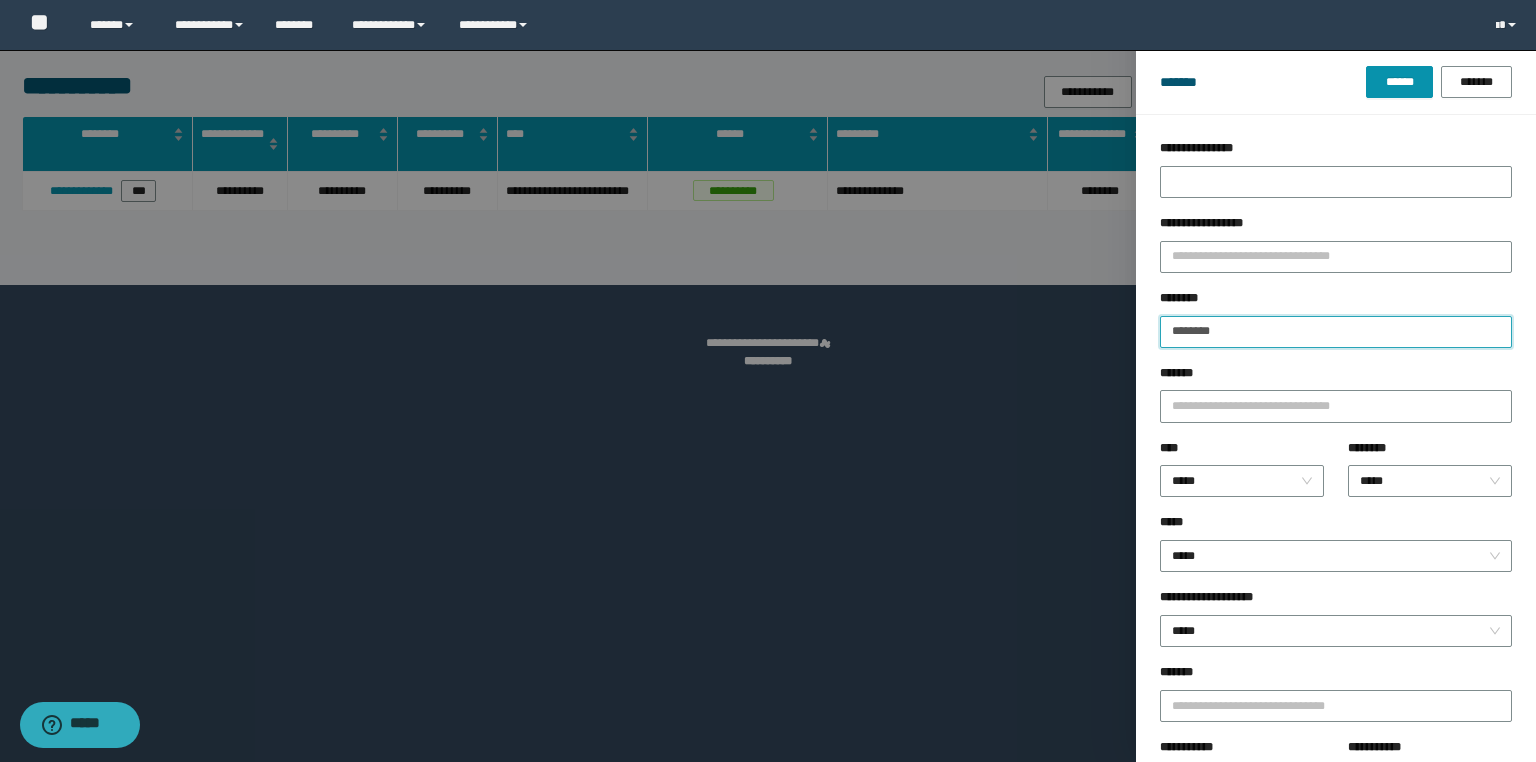 drag, startPoint x: 1263, startPoint y: 332, endPoint x: 989, endPoint y: 348, distance: 274.46677 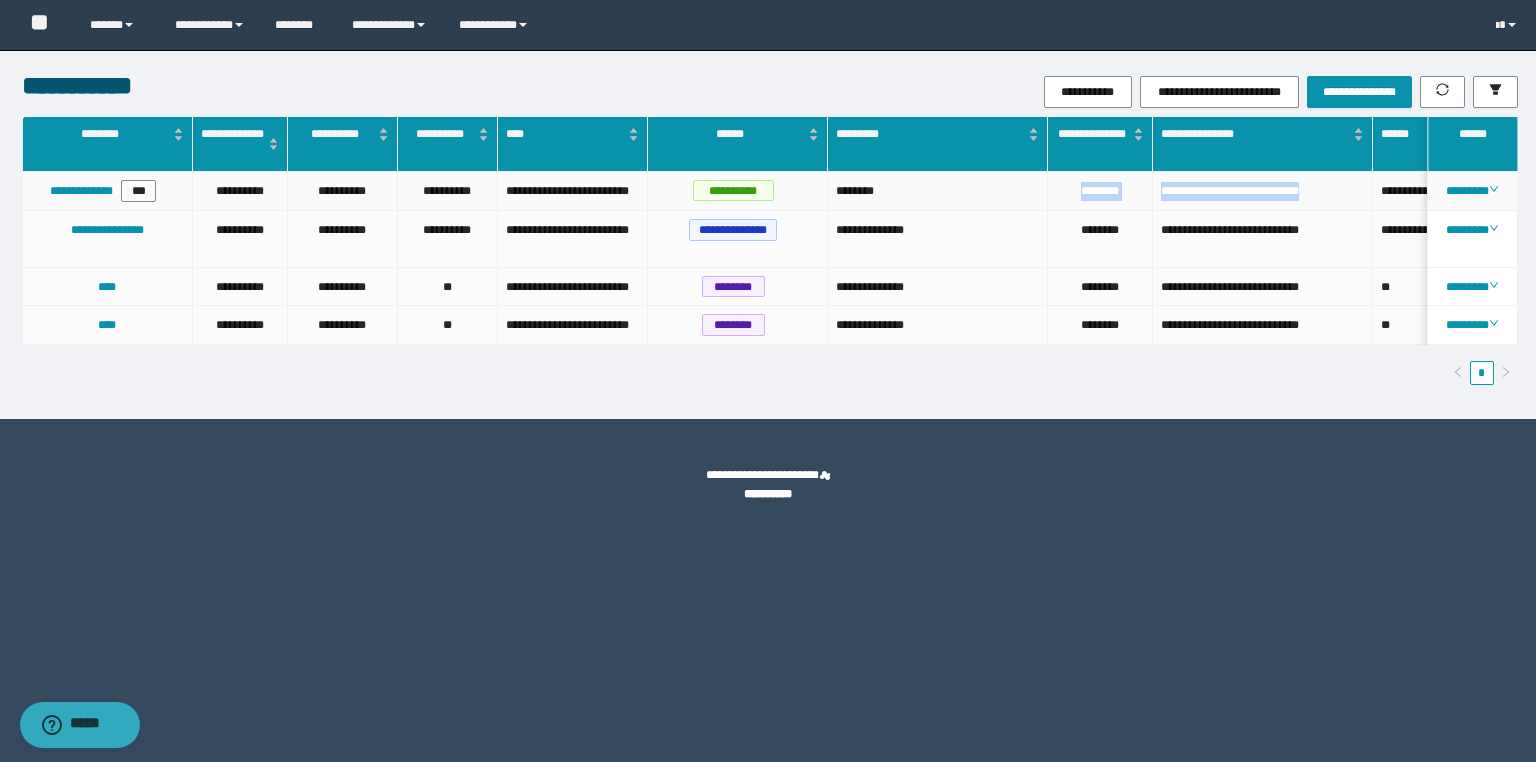 drag, startPoint x: 1358, startPoint y: 192, endPoint x: 1039, endPoint y: 196, distance: 319.0251 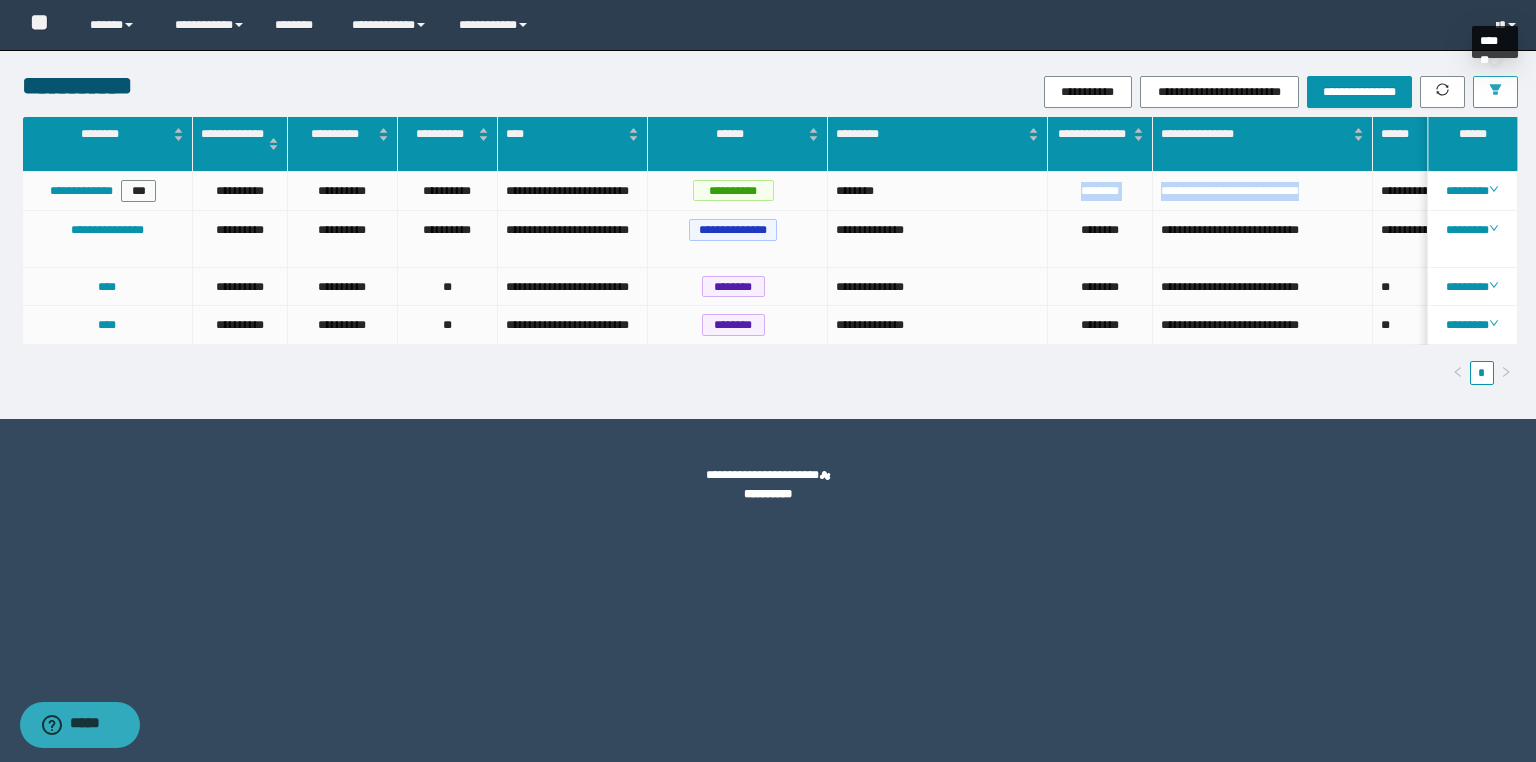 click 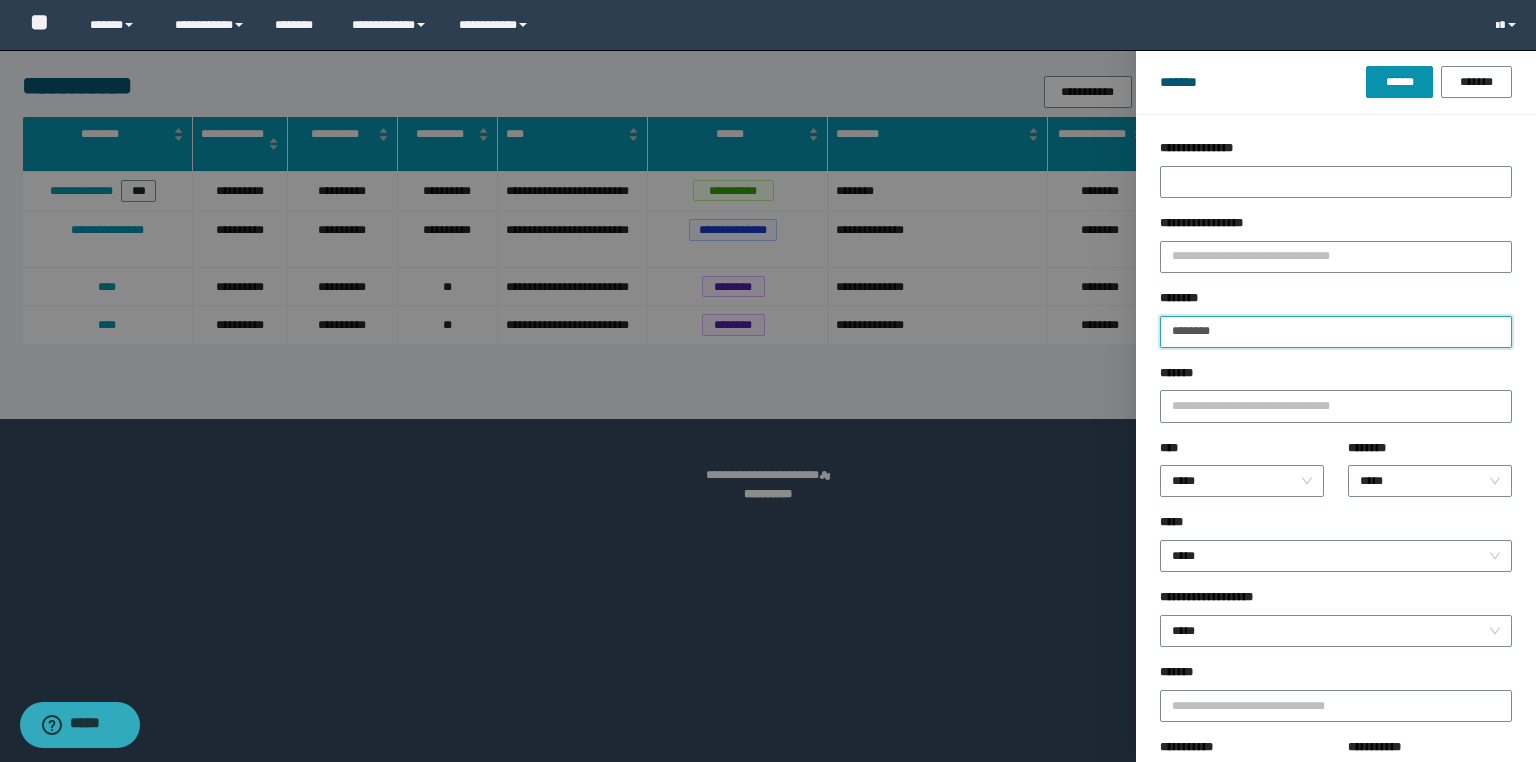 drag, startPoint x: 1257, startPoint y: 330, endPoint x: 1044, endPoint y: 316, distance: 213.4596 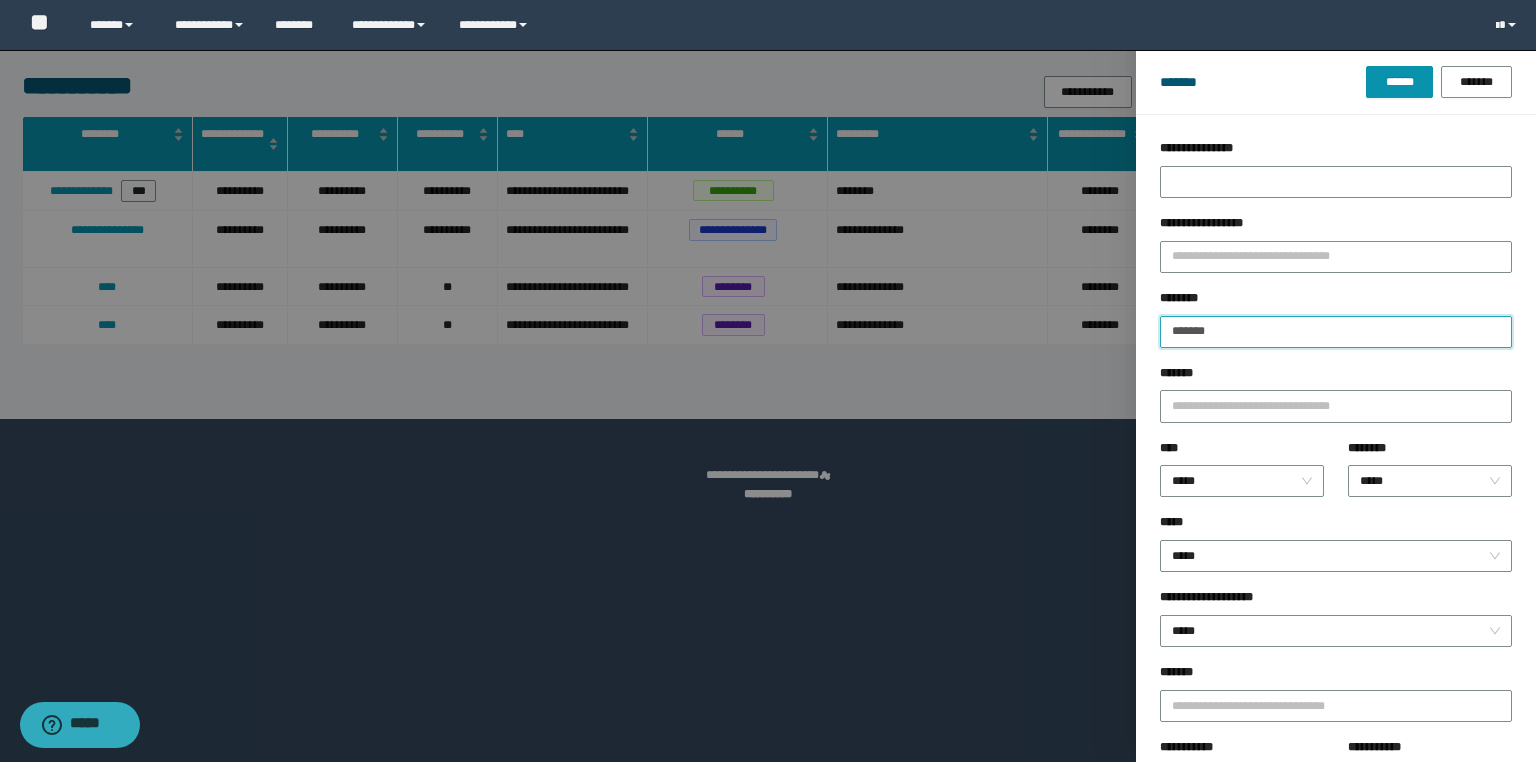click on "******" at bounding box center [1399, 82] 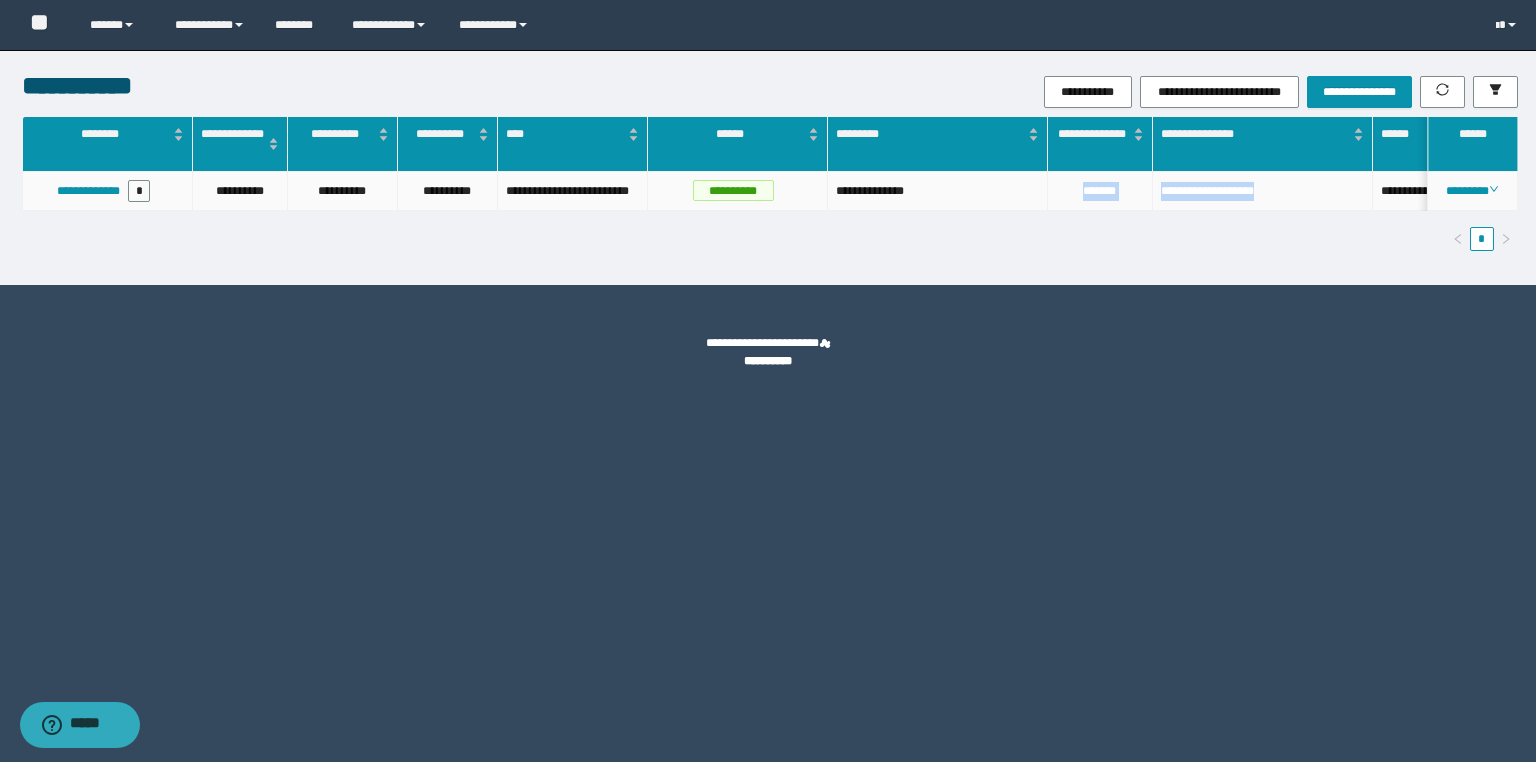 drag, startPoint x: 1309, startPoint y: 190, endPoint x: 1054, endPoint y: 203, distance: 255.33116 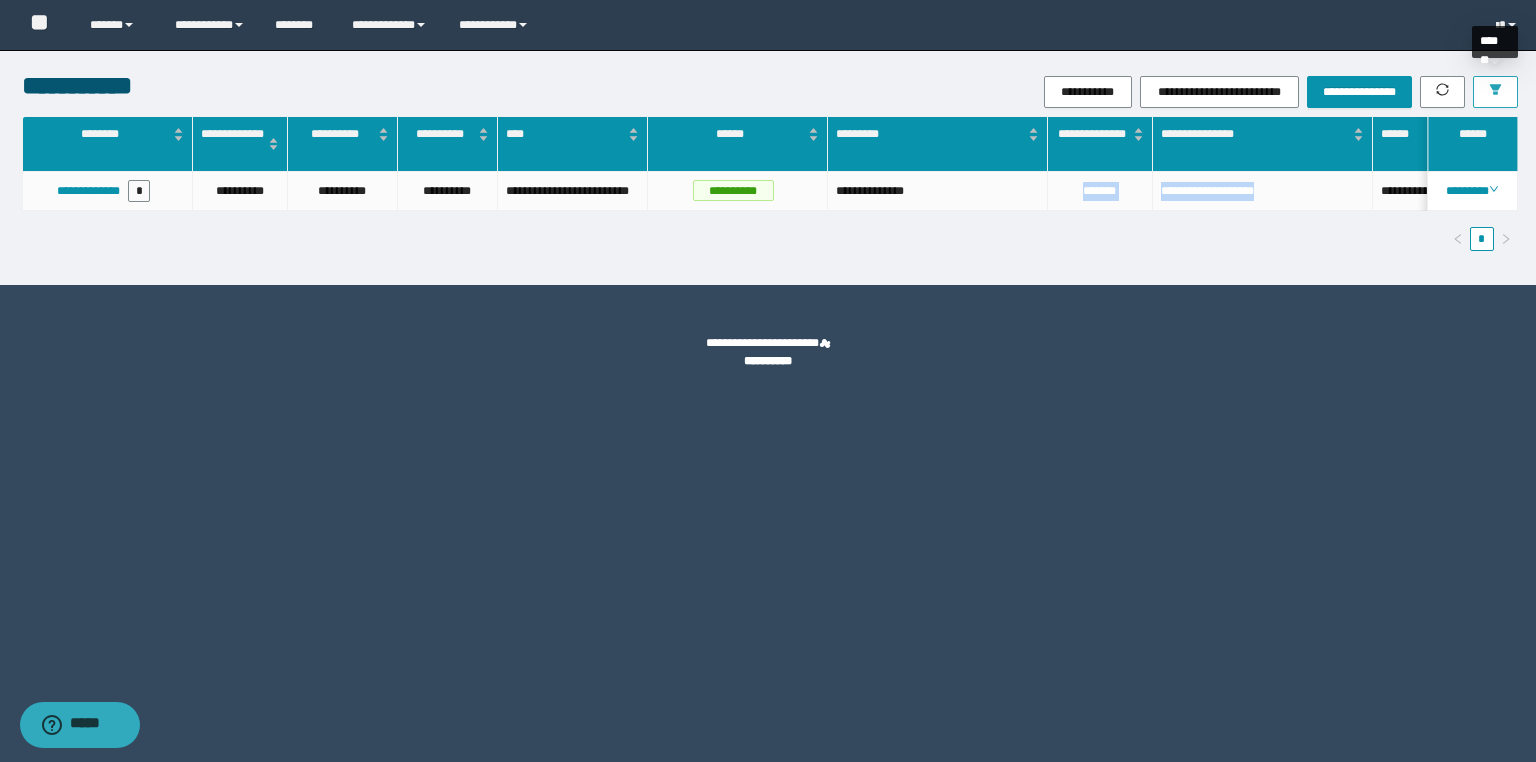 click 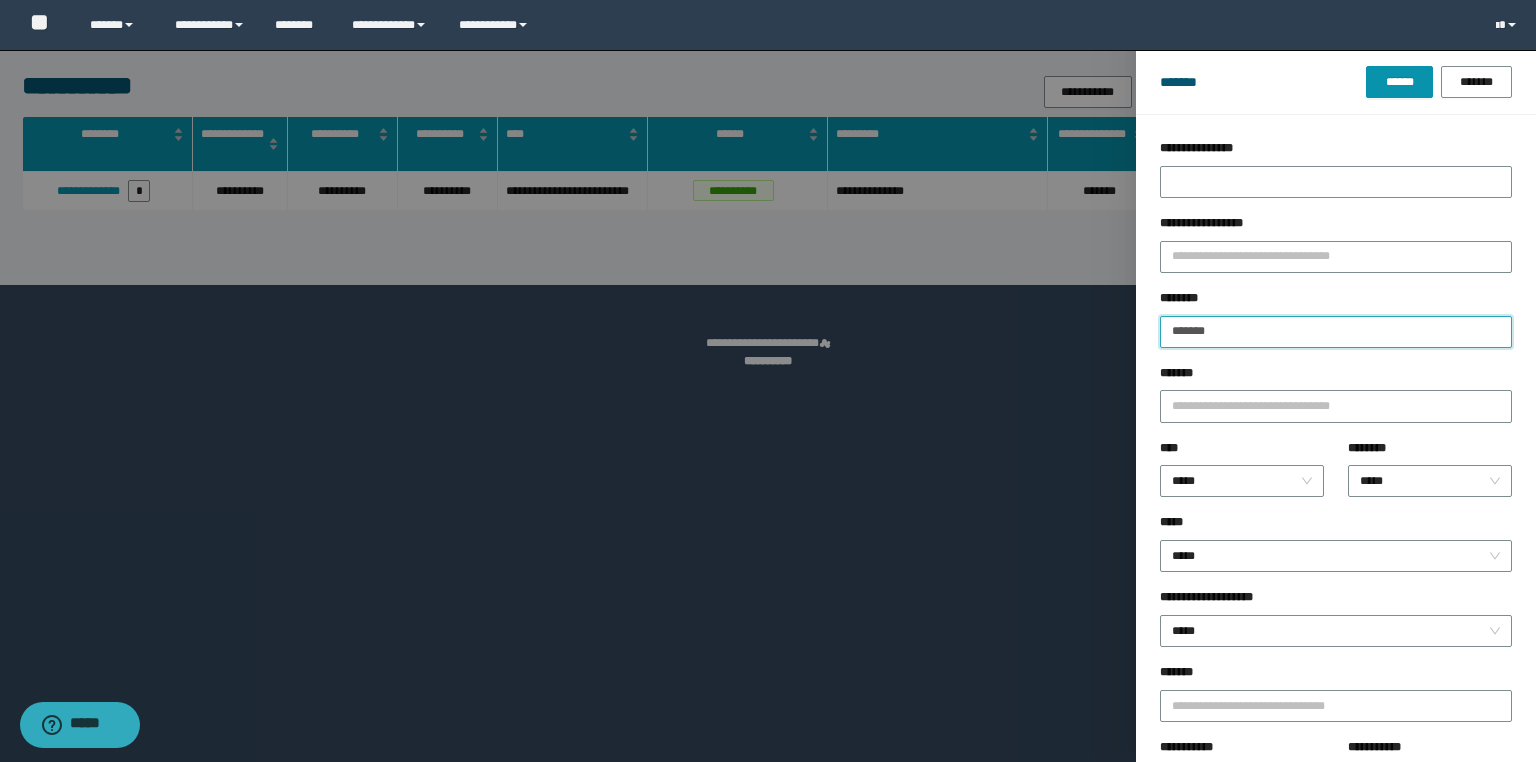 drag, startPoint x: 1241, startPoint y: 335, endPoint x: 1004, endPoint y: 281, distance: 243.07407 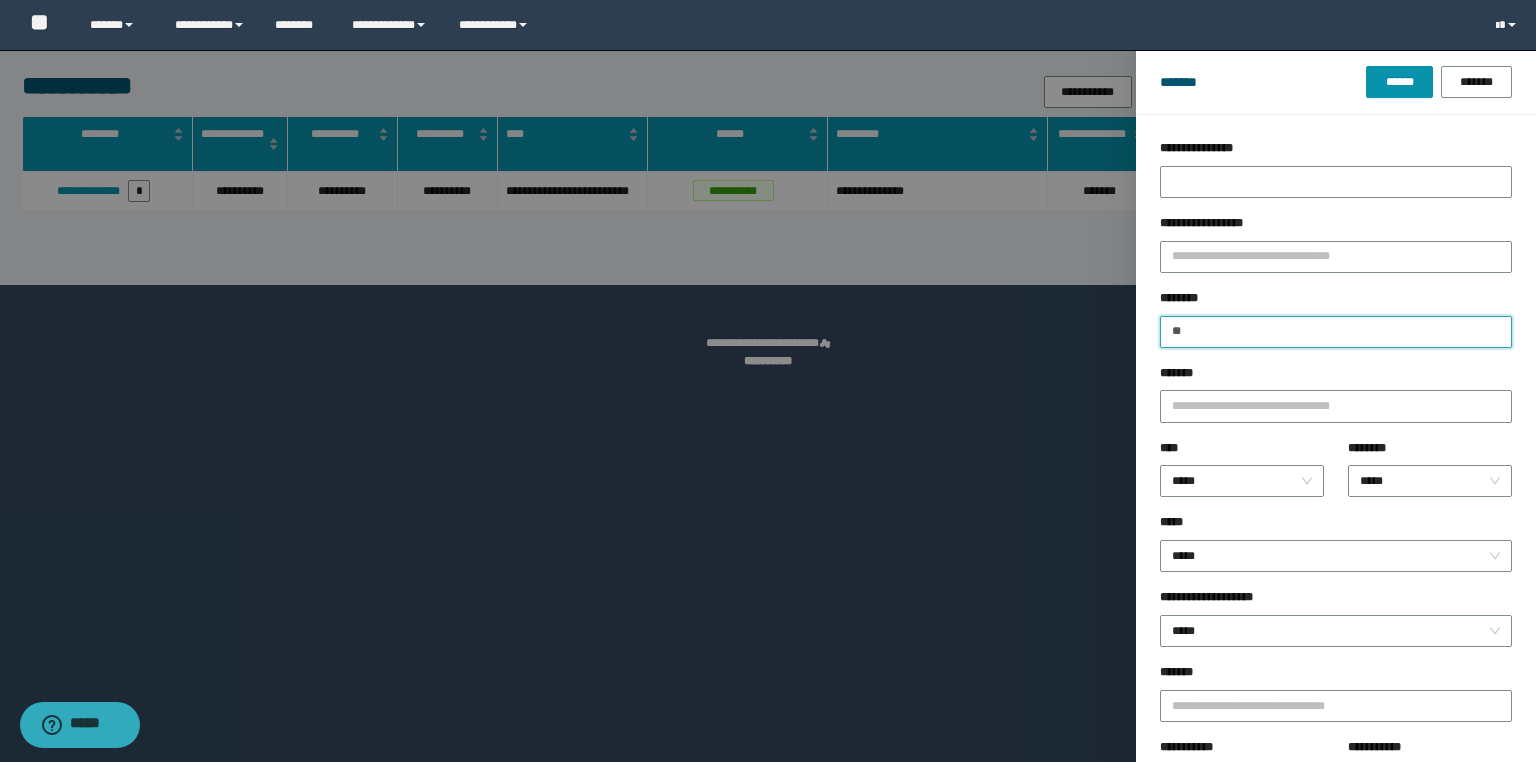 click on "**" at bounding box center (1336, 332) 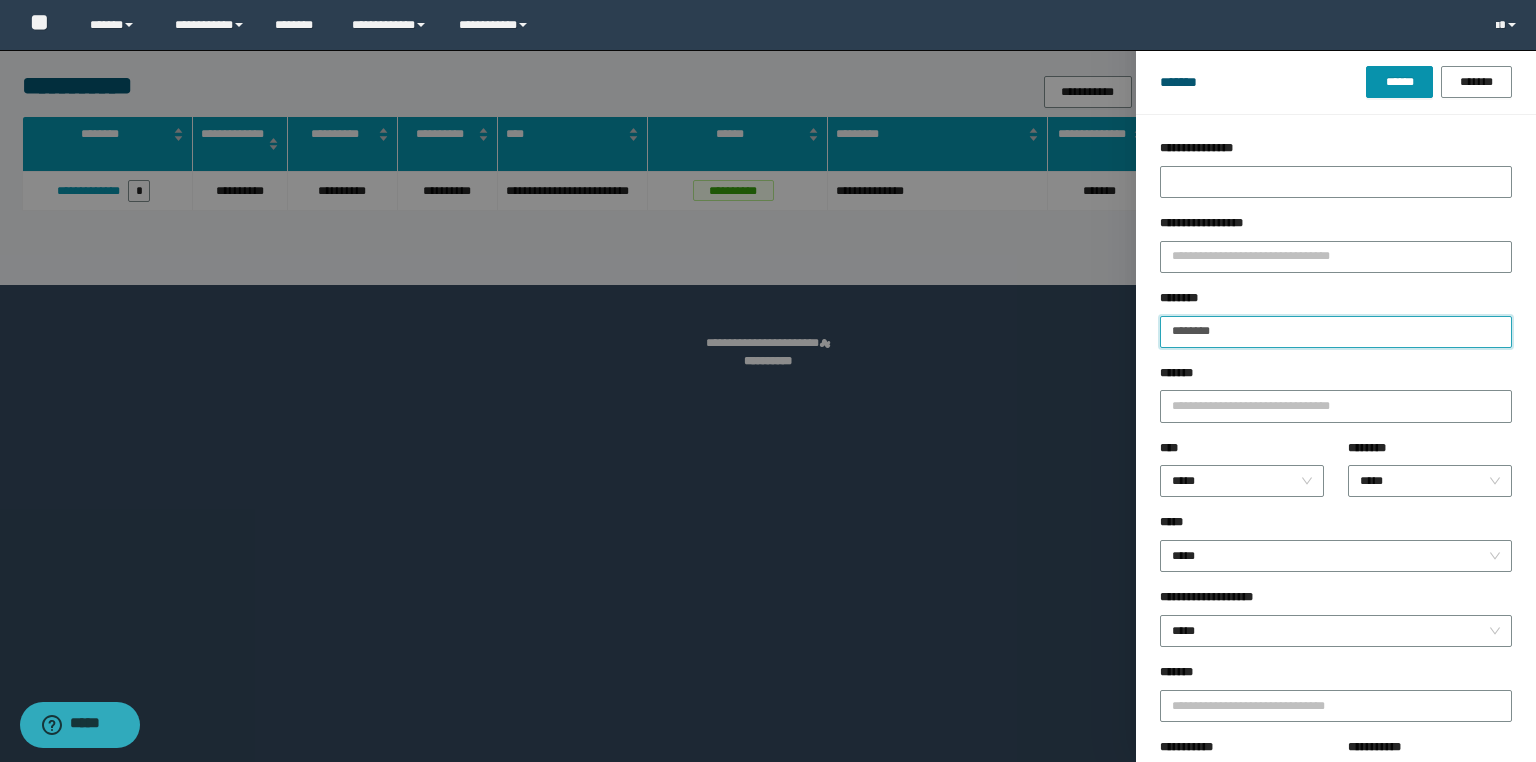 click on "******" at bounding box center (1399, 82) 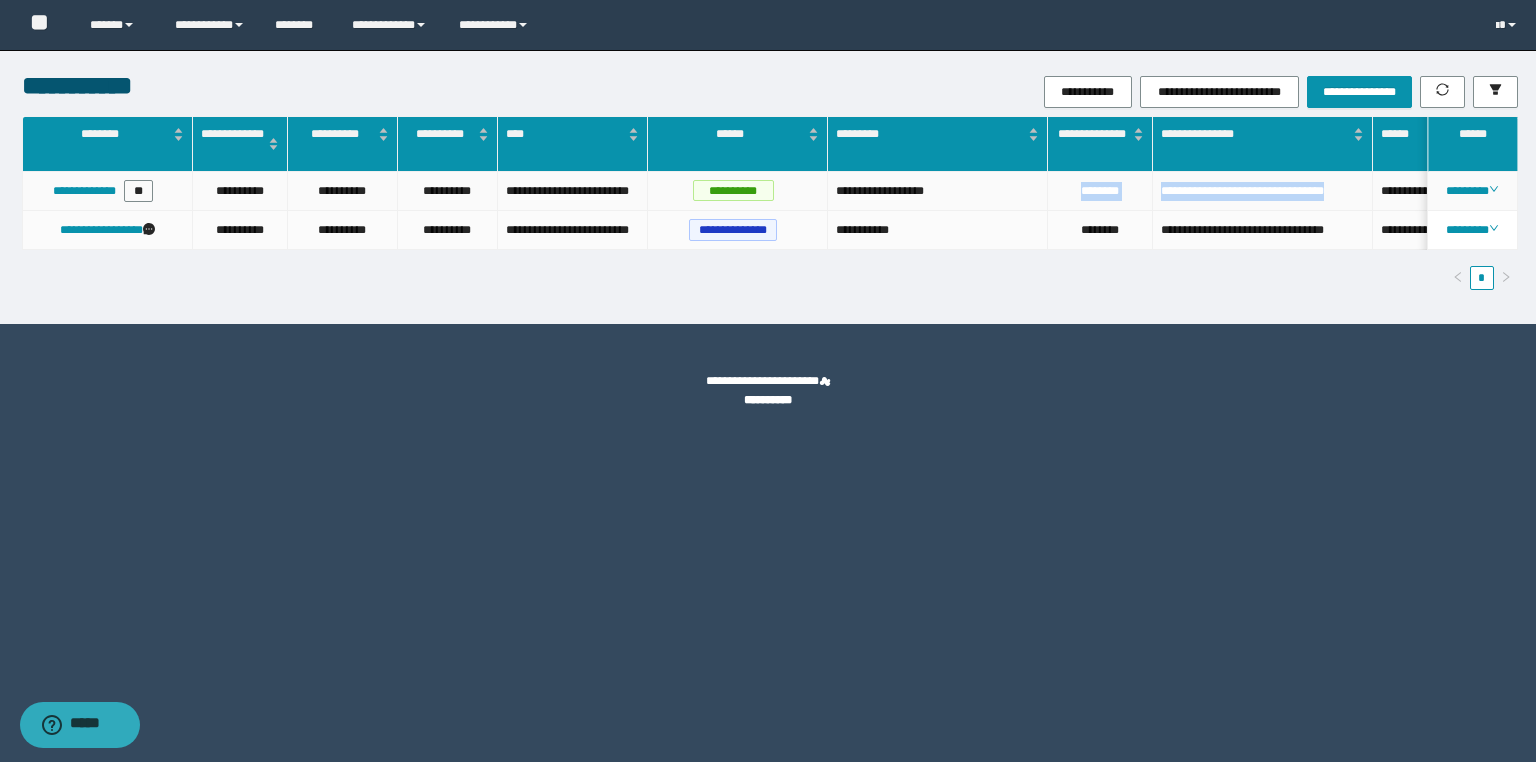 drag, startPoint x: 1360, startPoint y: 191, endPoint x: 1060, endPoint y: 198, distance: 300.08167 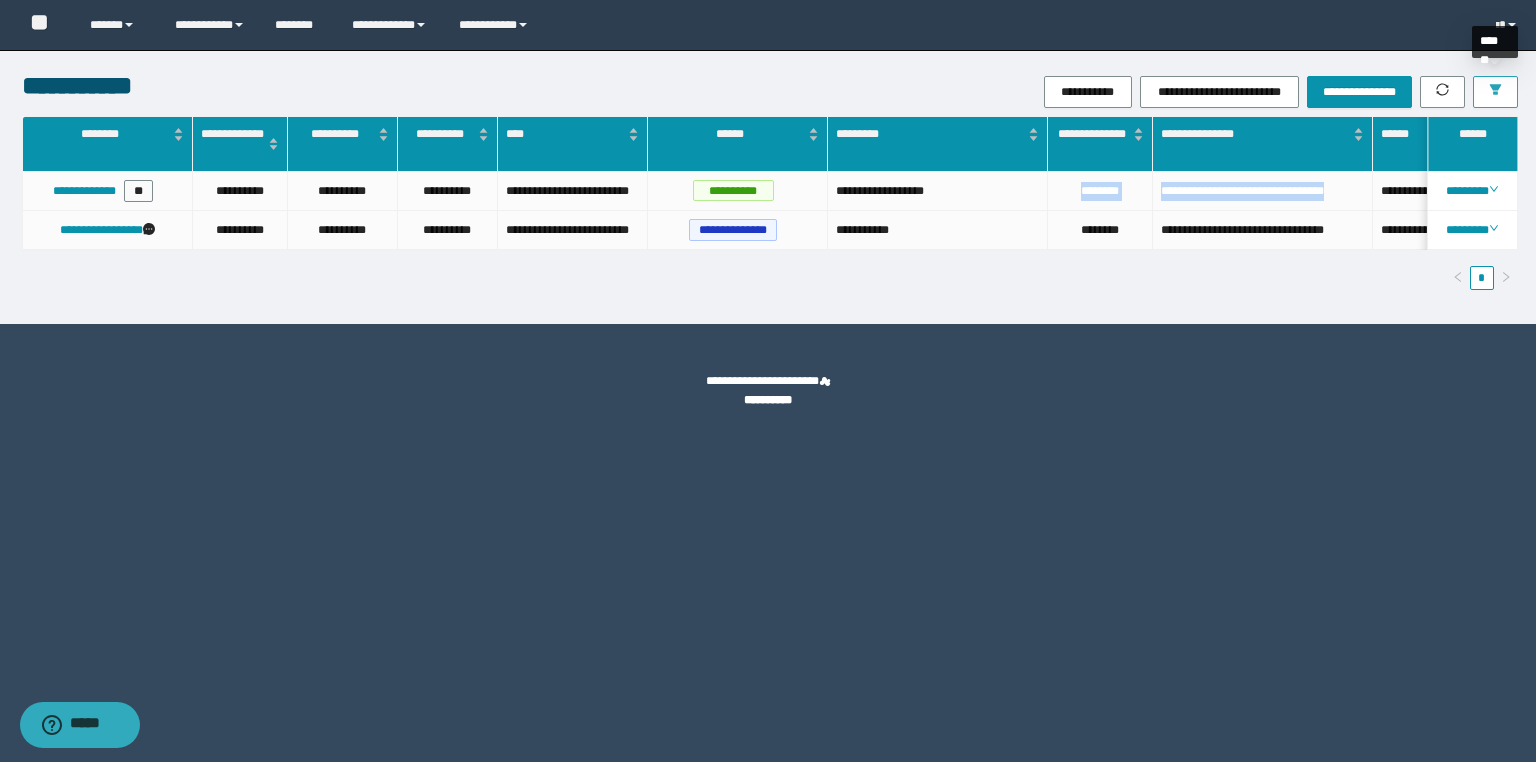 click 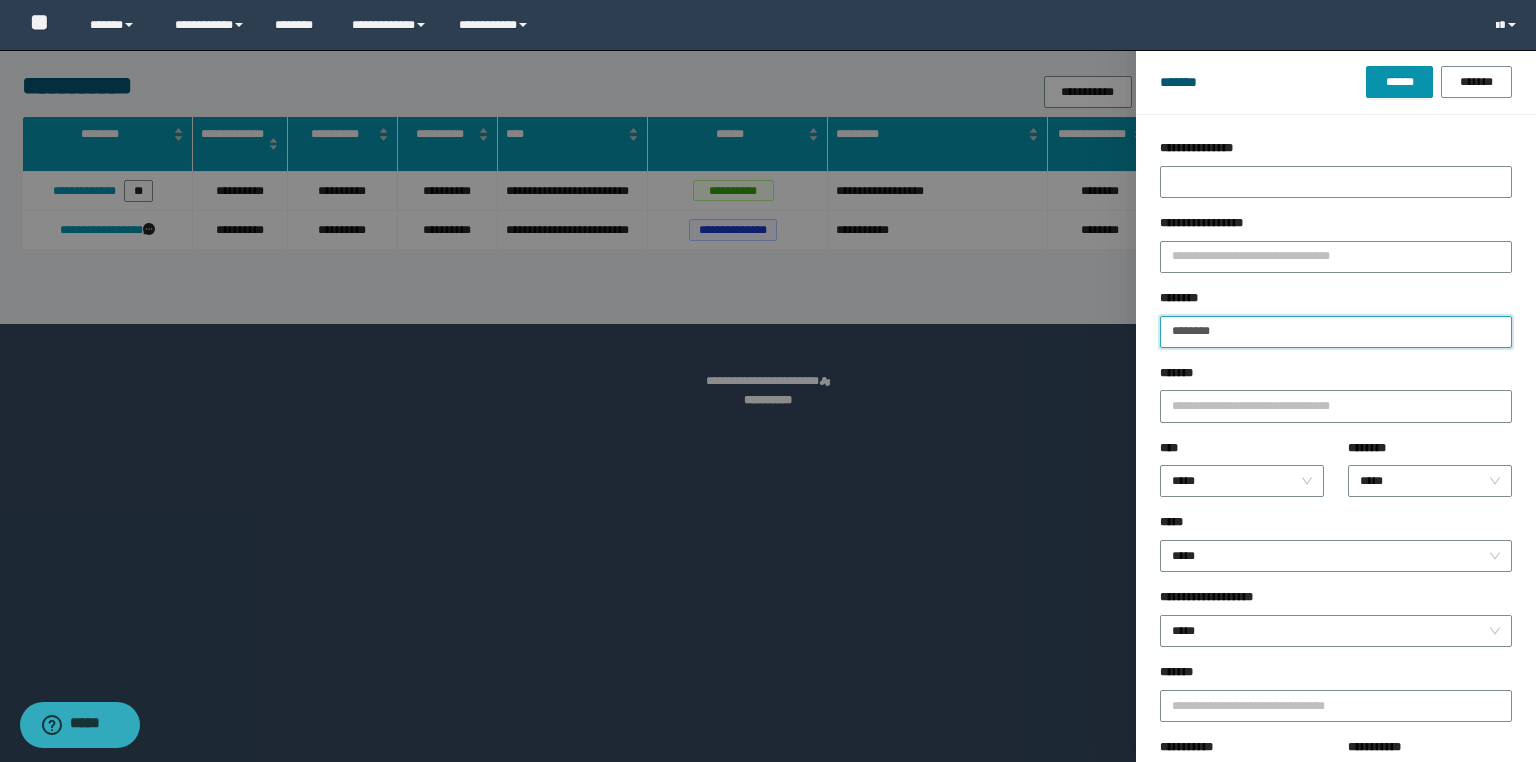 drag, startPoint x: 1259, startPoint y: 328, endPoint x: 1073, endPoint y: 329, distance: 186.00269 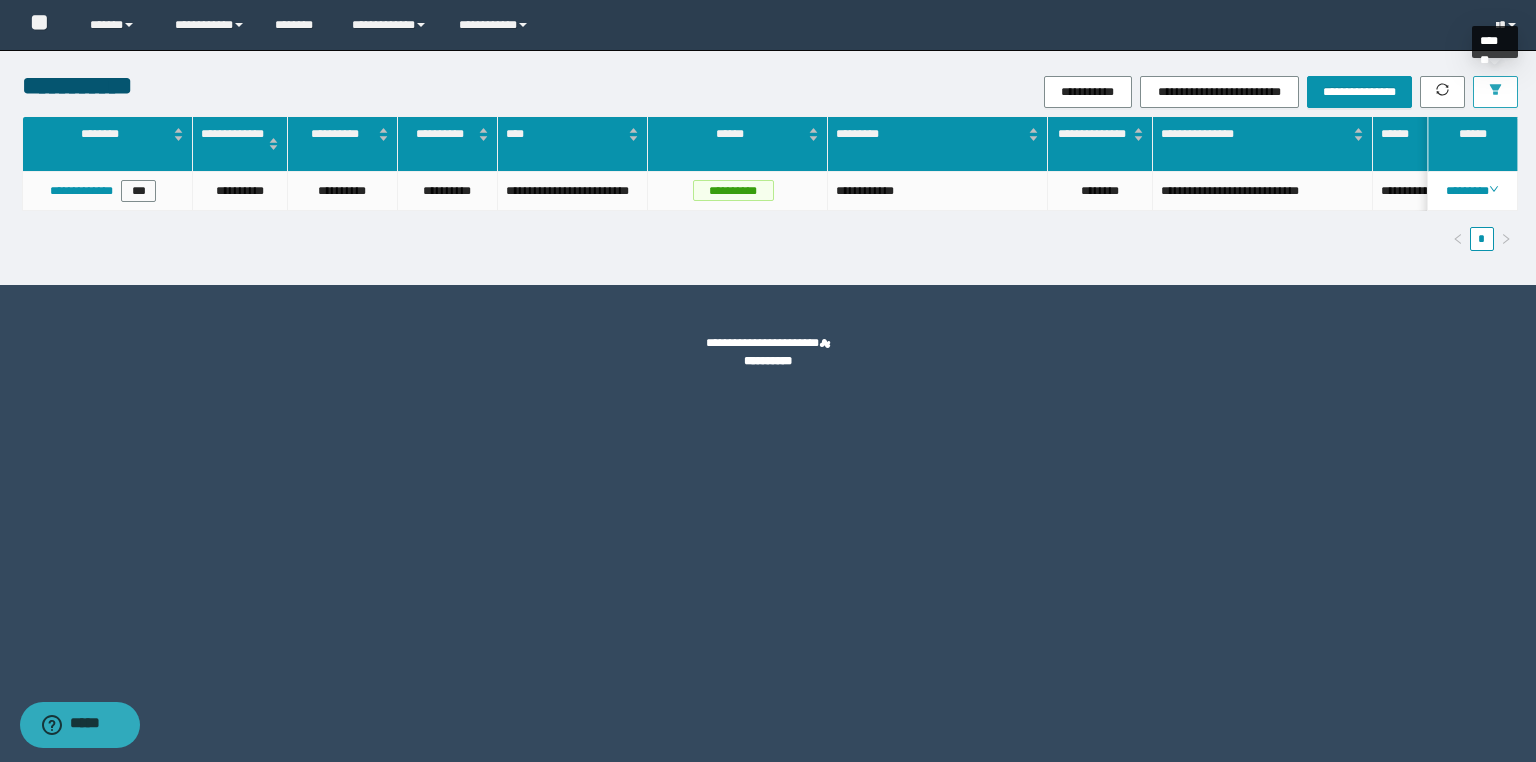 click 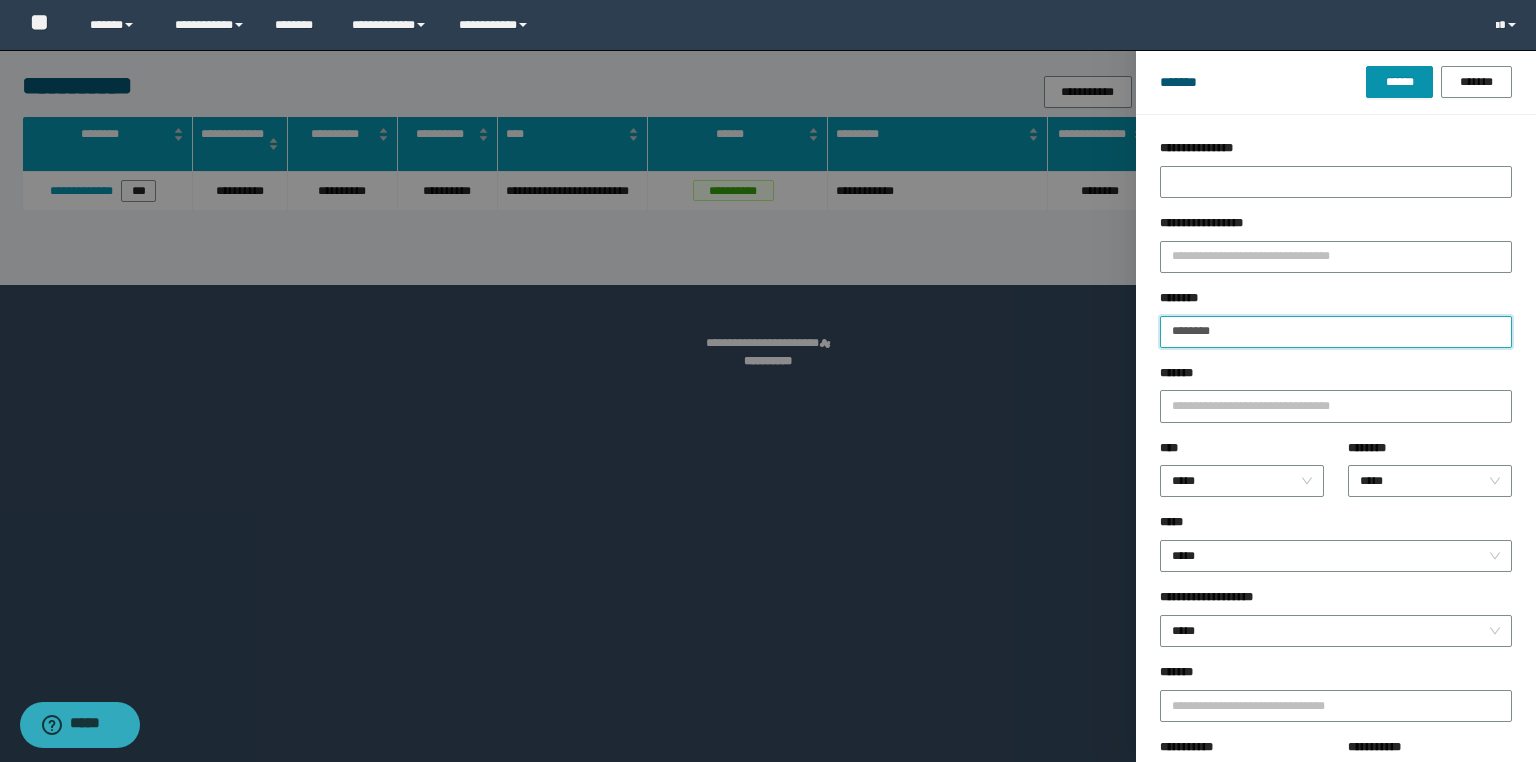 drag, startPoint x: 1252, startPoint y: 332, endPoint x: 1119, endPoint y: 326, distance: 133.13527 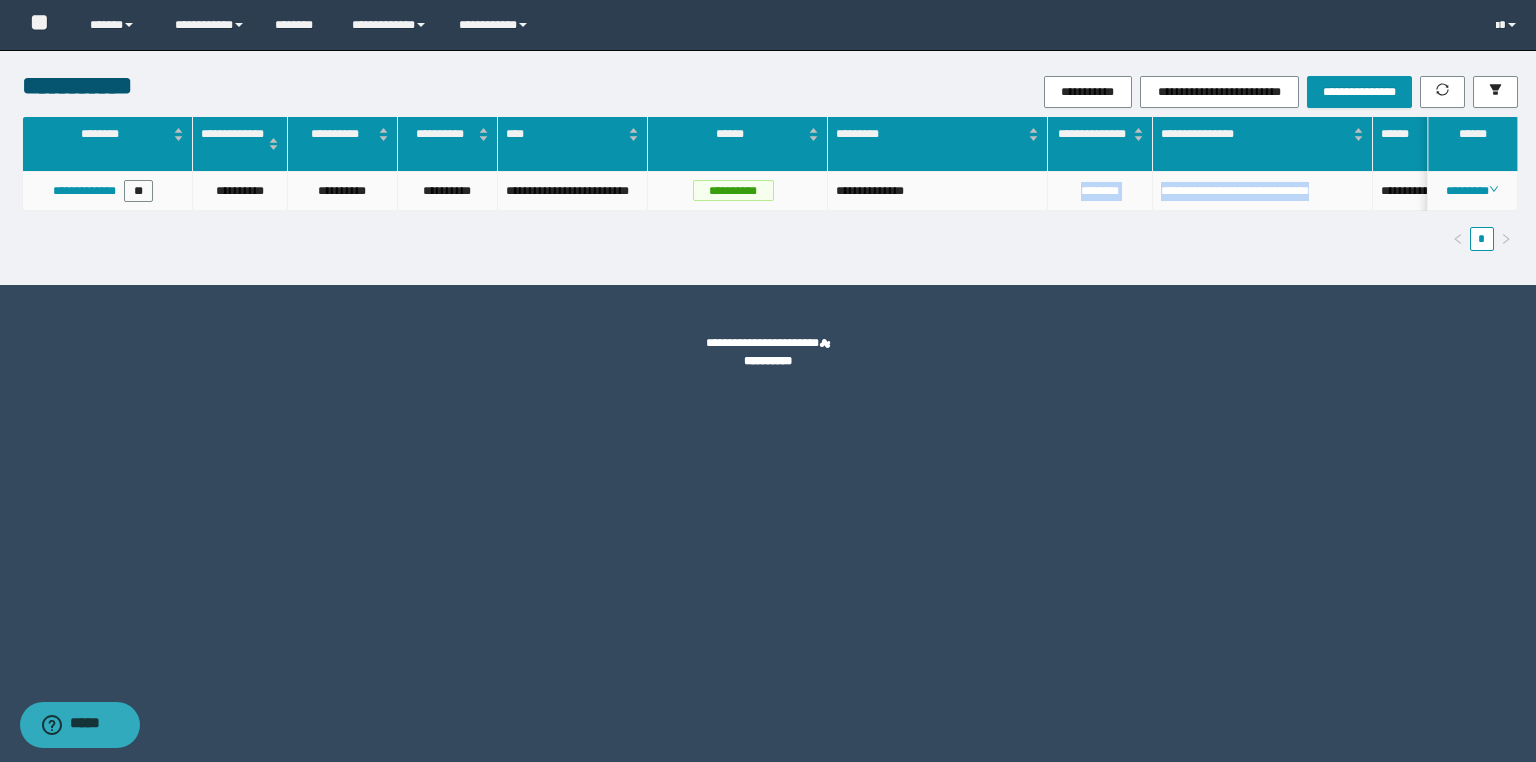 drag, startPoint x: 1337, startPoint y: 189, endPoint x: 1057, endPoint y: 188, distance: 280.0018 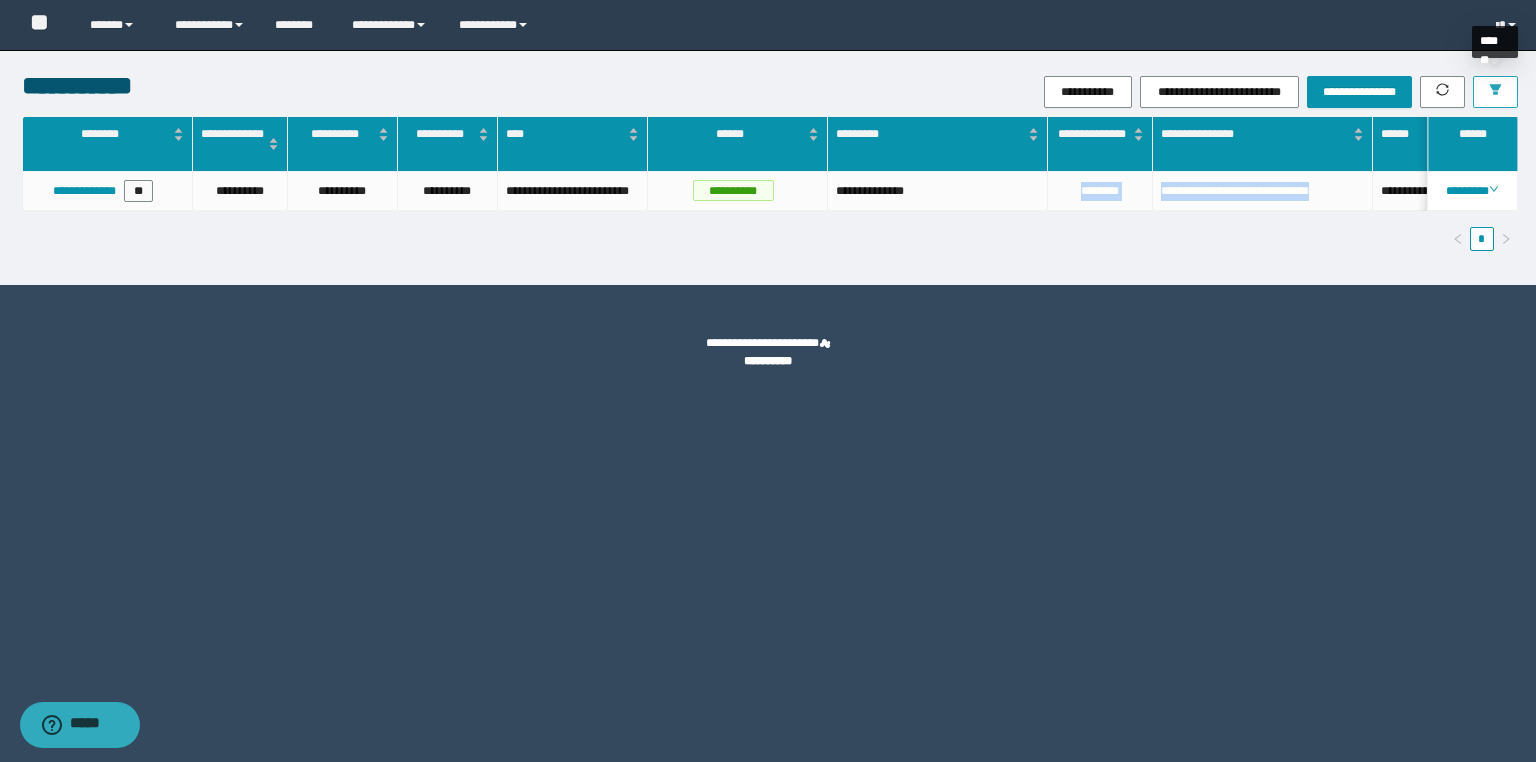 click 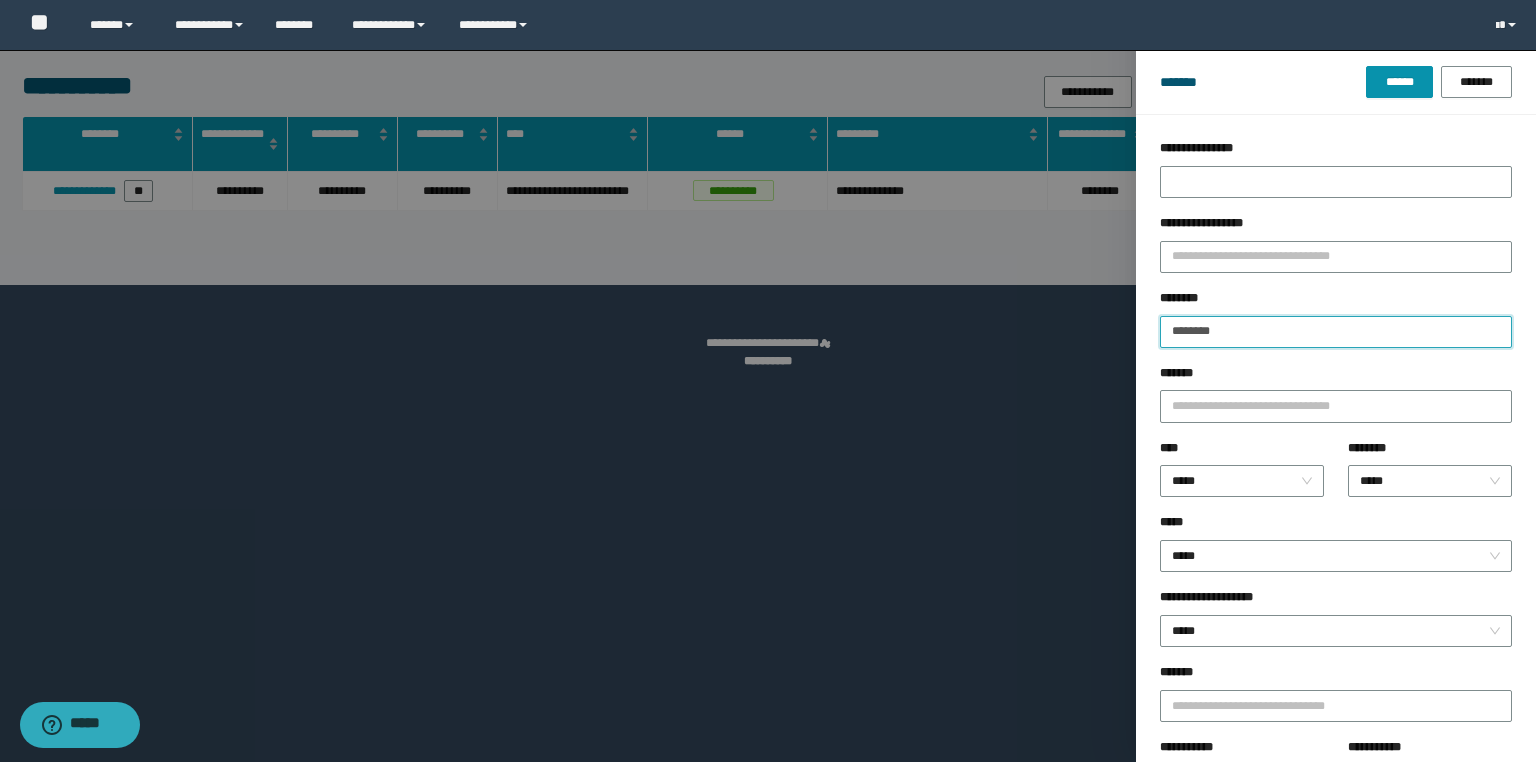 click on "********" at bounding box center (1336, 332) 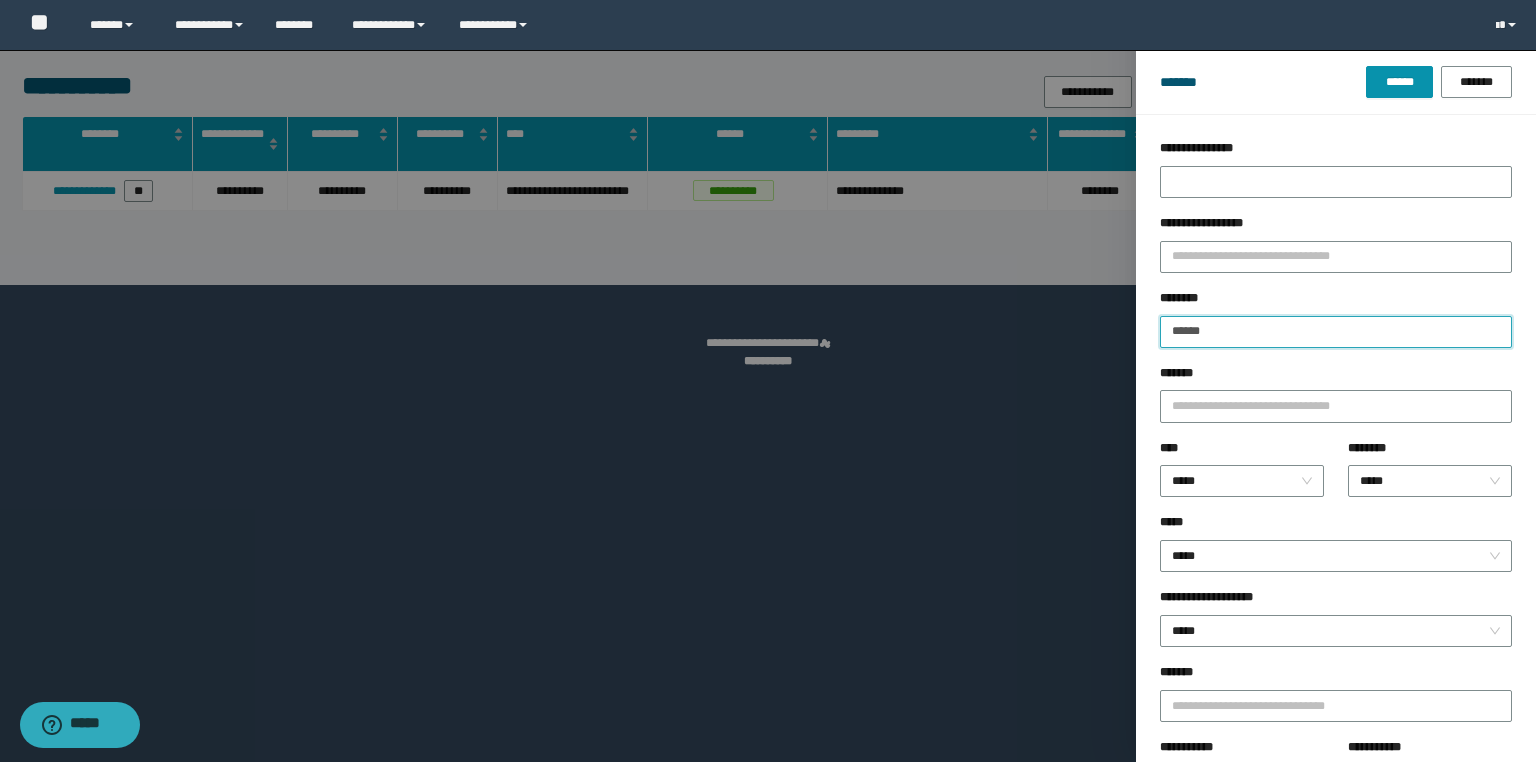 click on "******" at bounding box center (1399, 82) 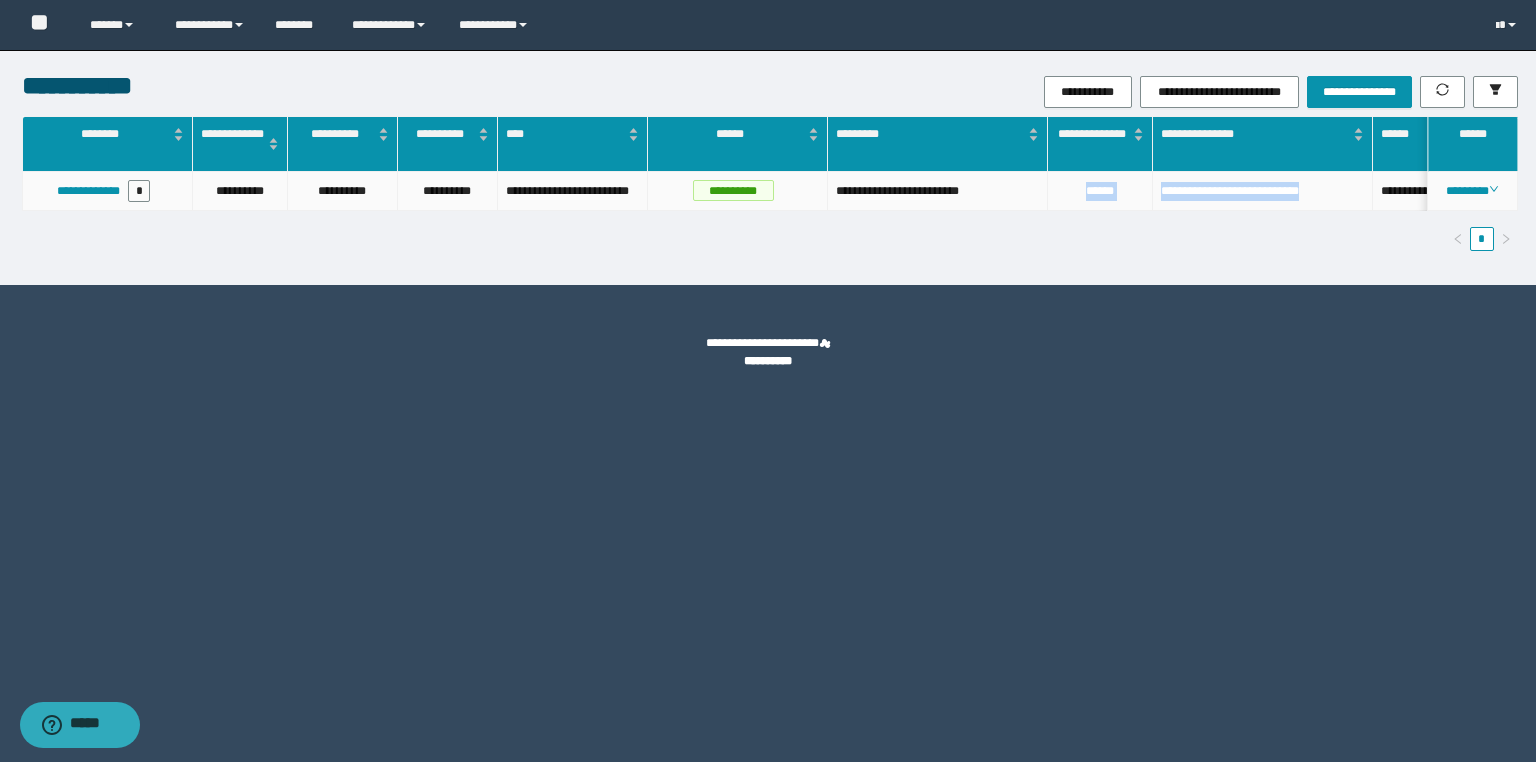 drag, startPoint x: 1363, startPoint y: 195, endPoint x: 1144, endPoint y: 195, distance: 219 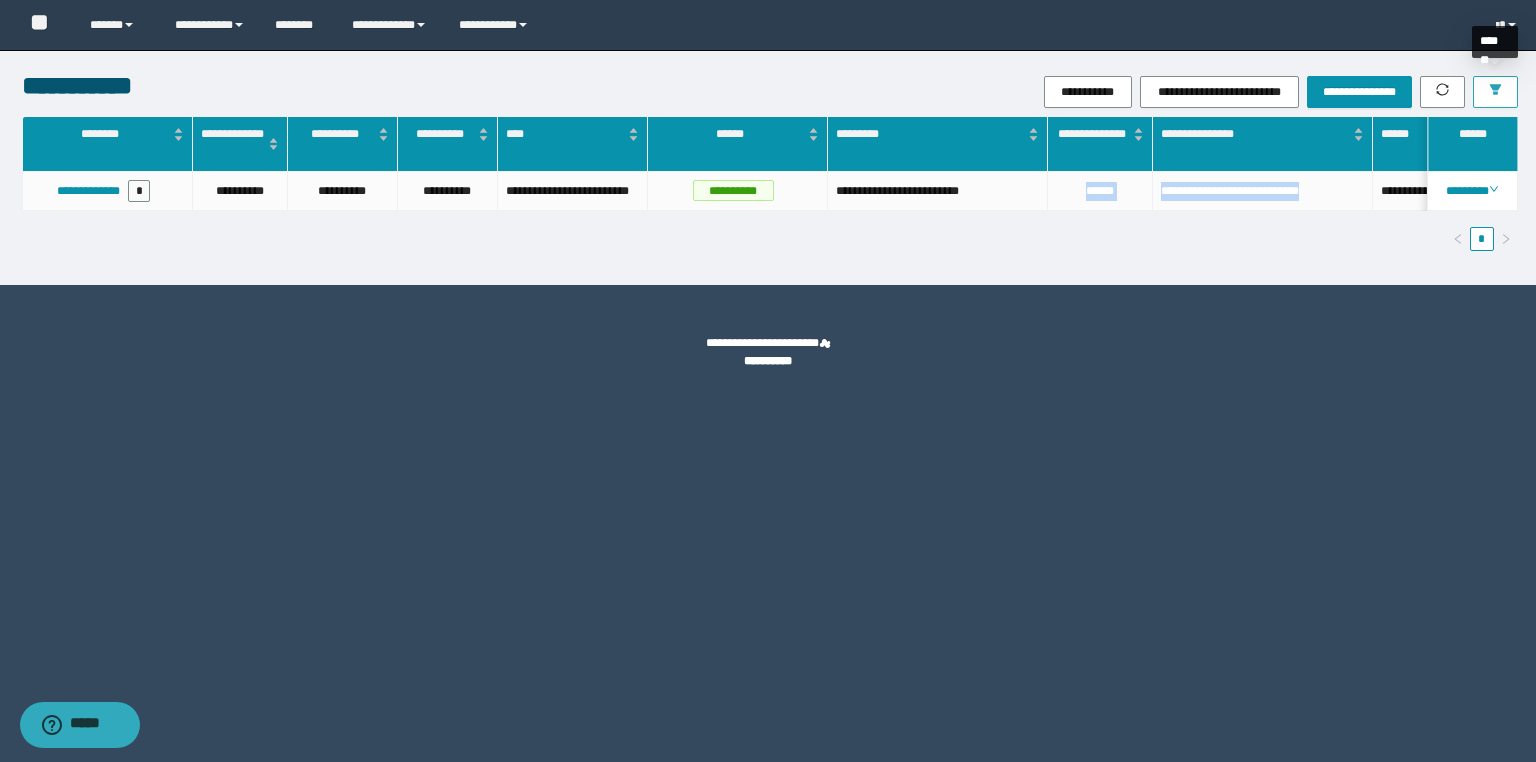 click 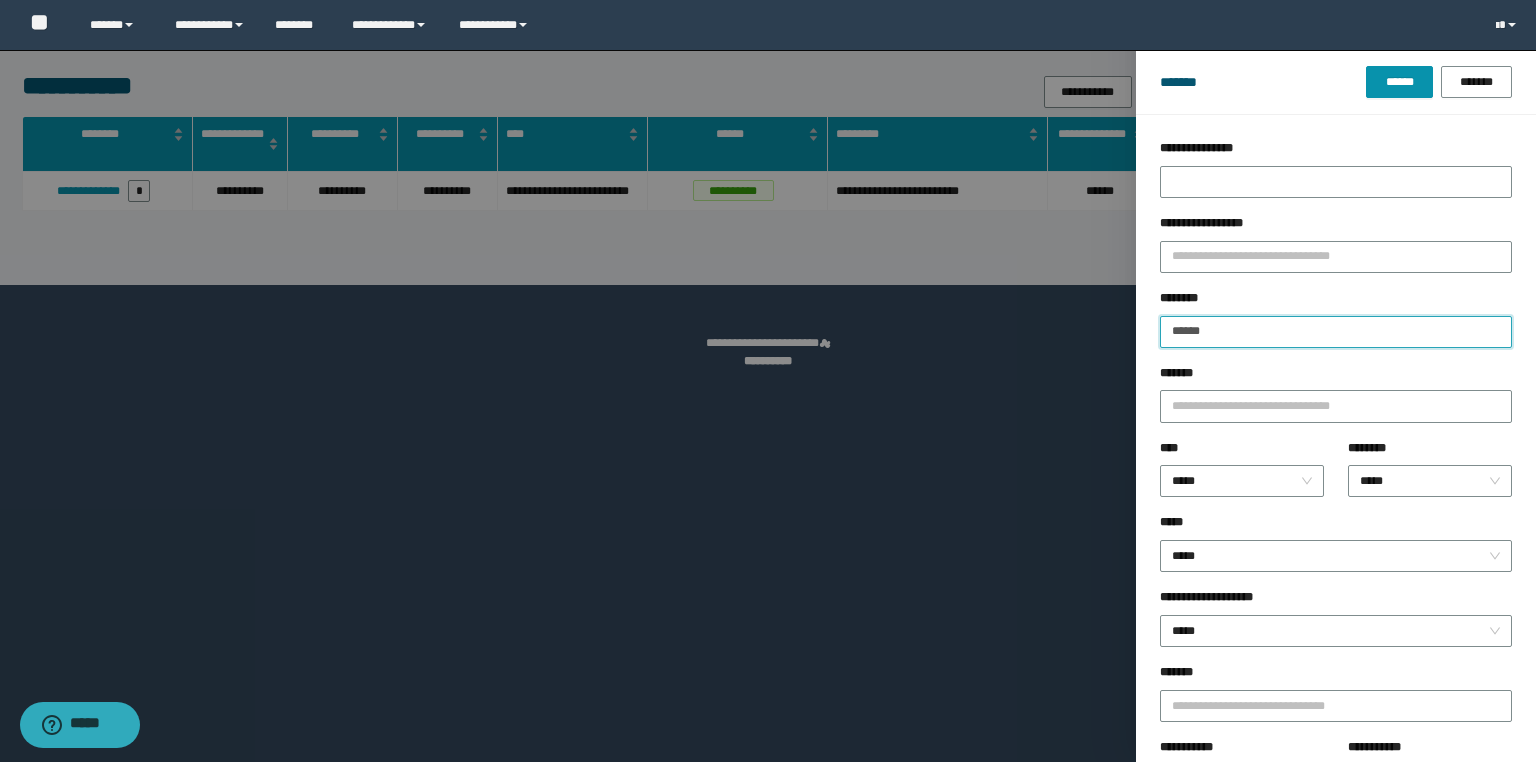 drag, startPoint x: 1276, startPoint y: 339, endPoint x: 1068, endPoint y: 320, distance: 208.86598 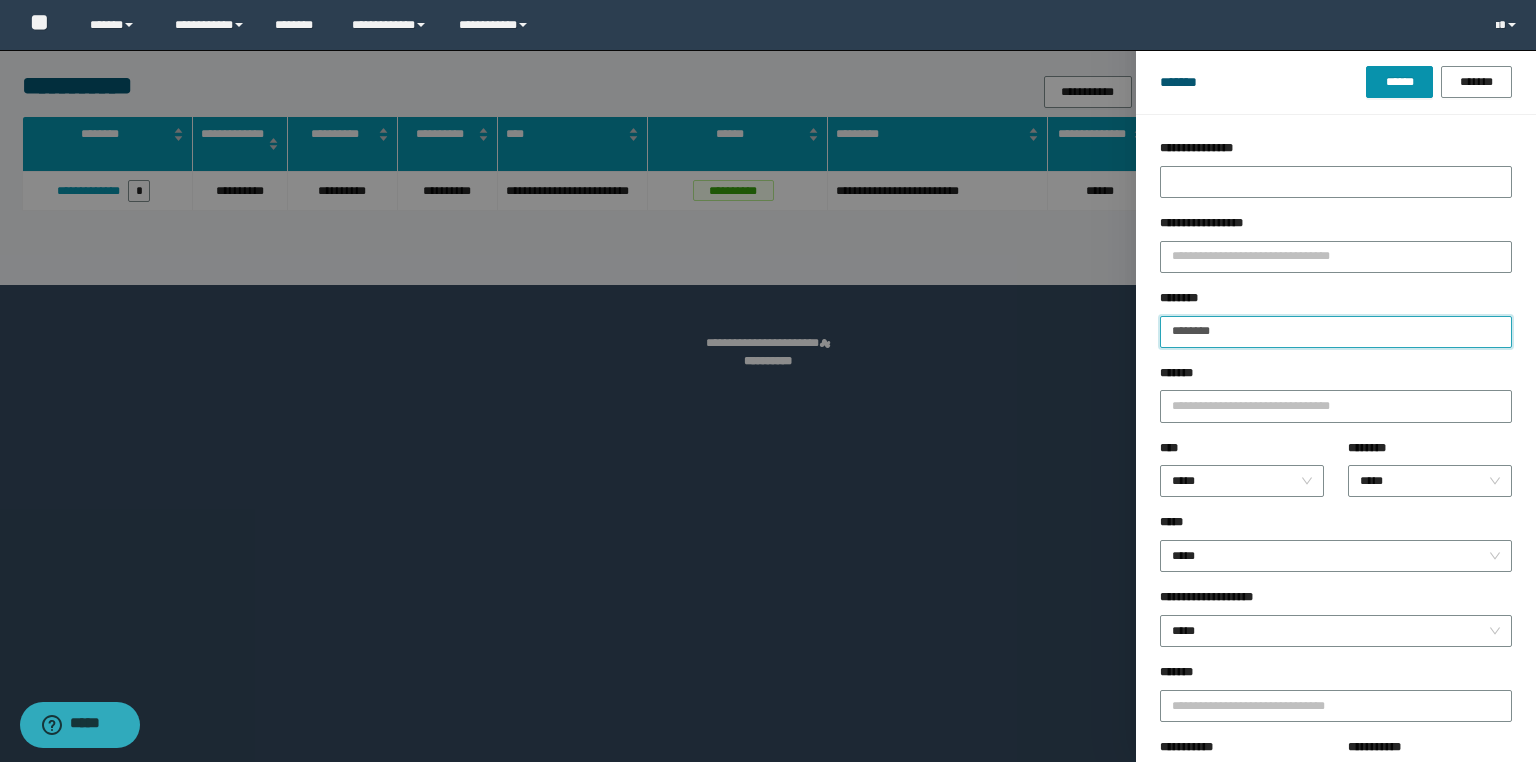 click on "******" at bounding box center [1399, 82] 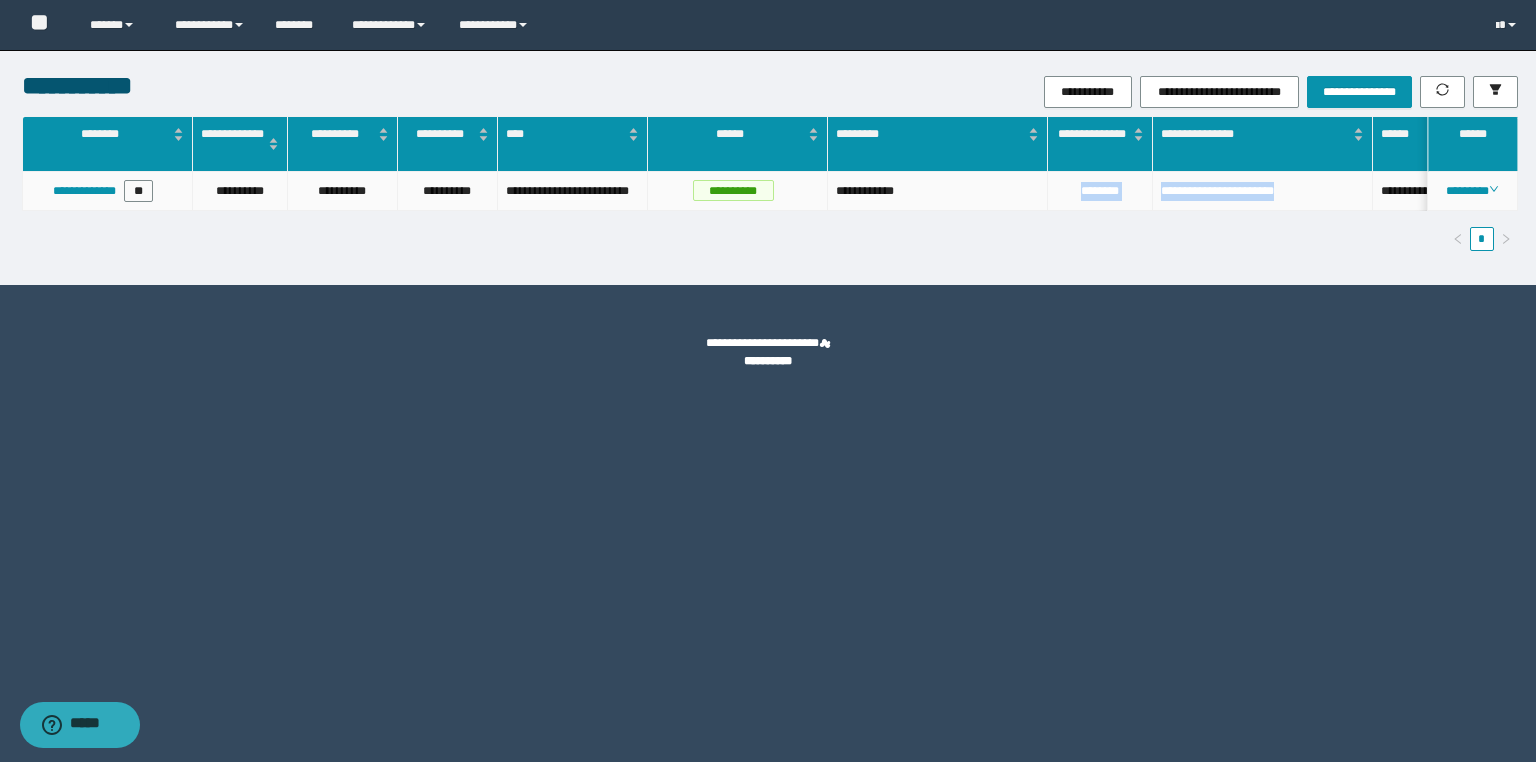 drag, startPoint x: 1318, startPoint y: 188, endPoint x: 1075, endPoint y: 190, distance: 243.00822 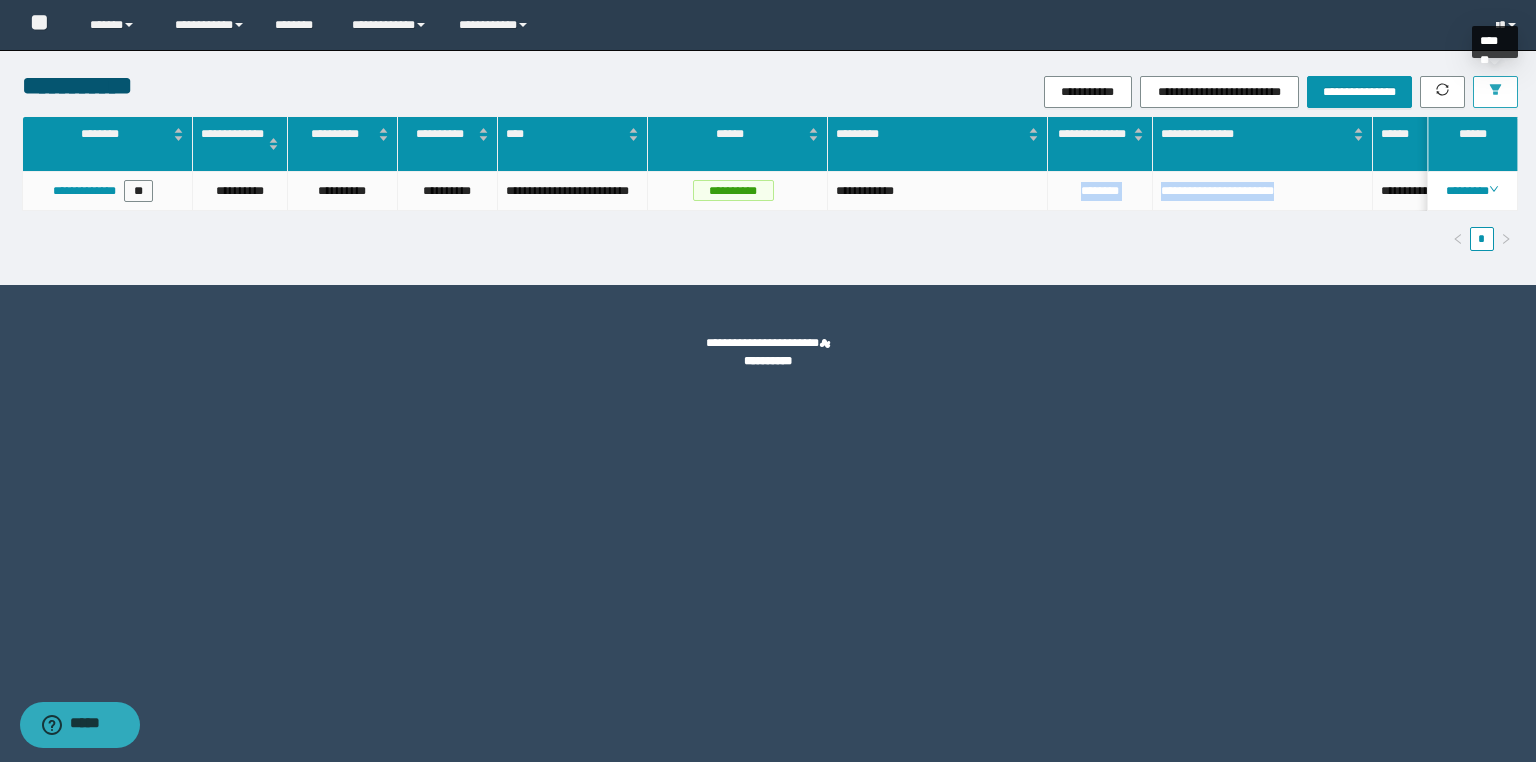 click at bounding box center (1495, 92) 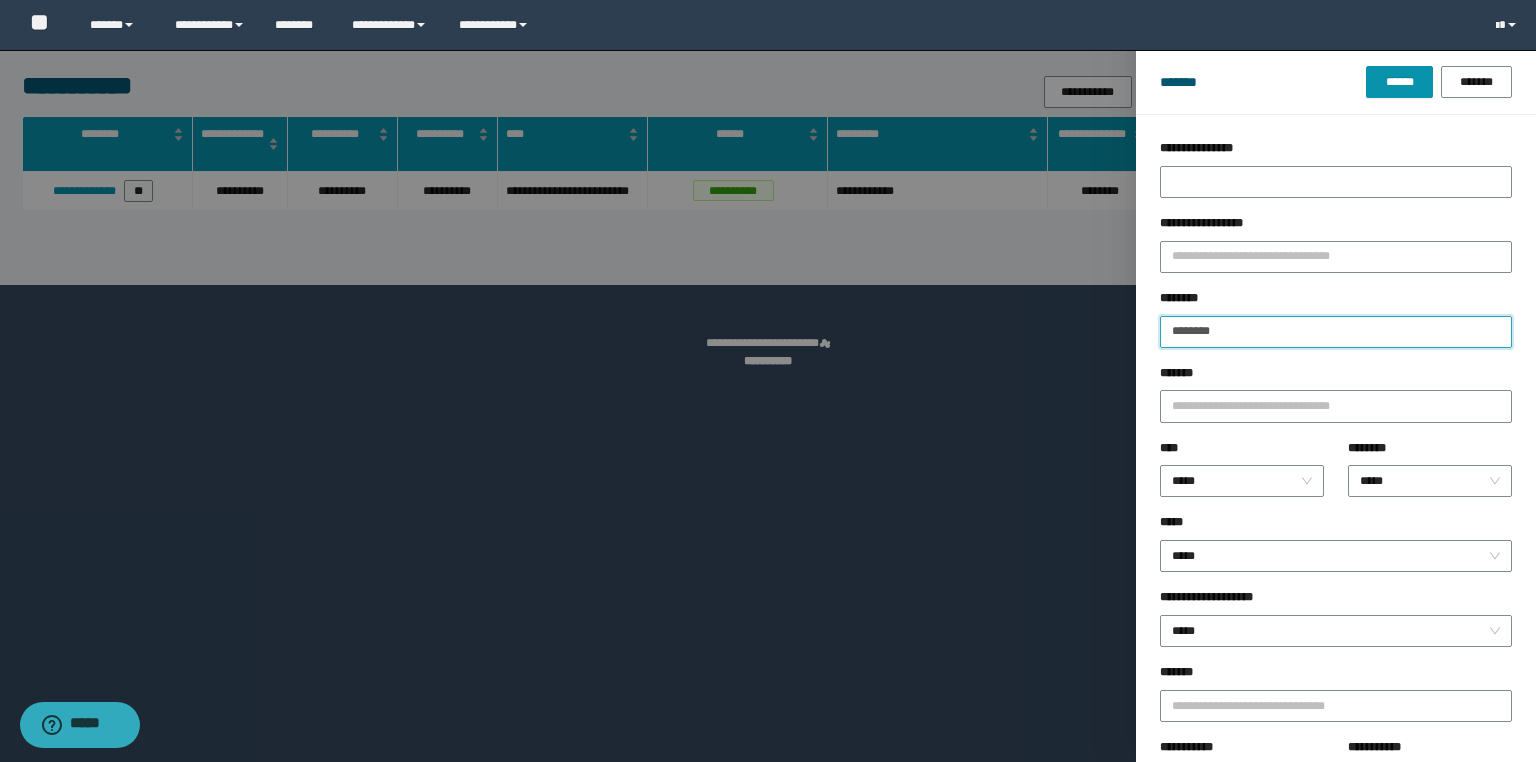 drag, startPoint x: 1266, startPoint y: 325, endPoint x: 1077, endPoint y: 333, distance: 189.16924 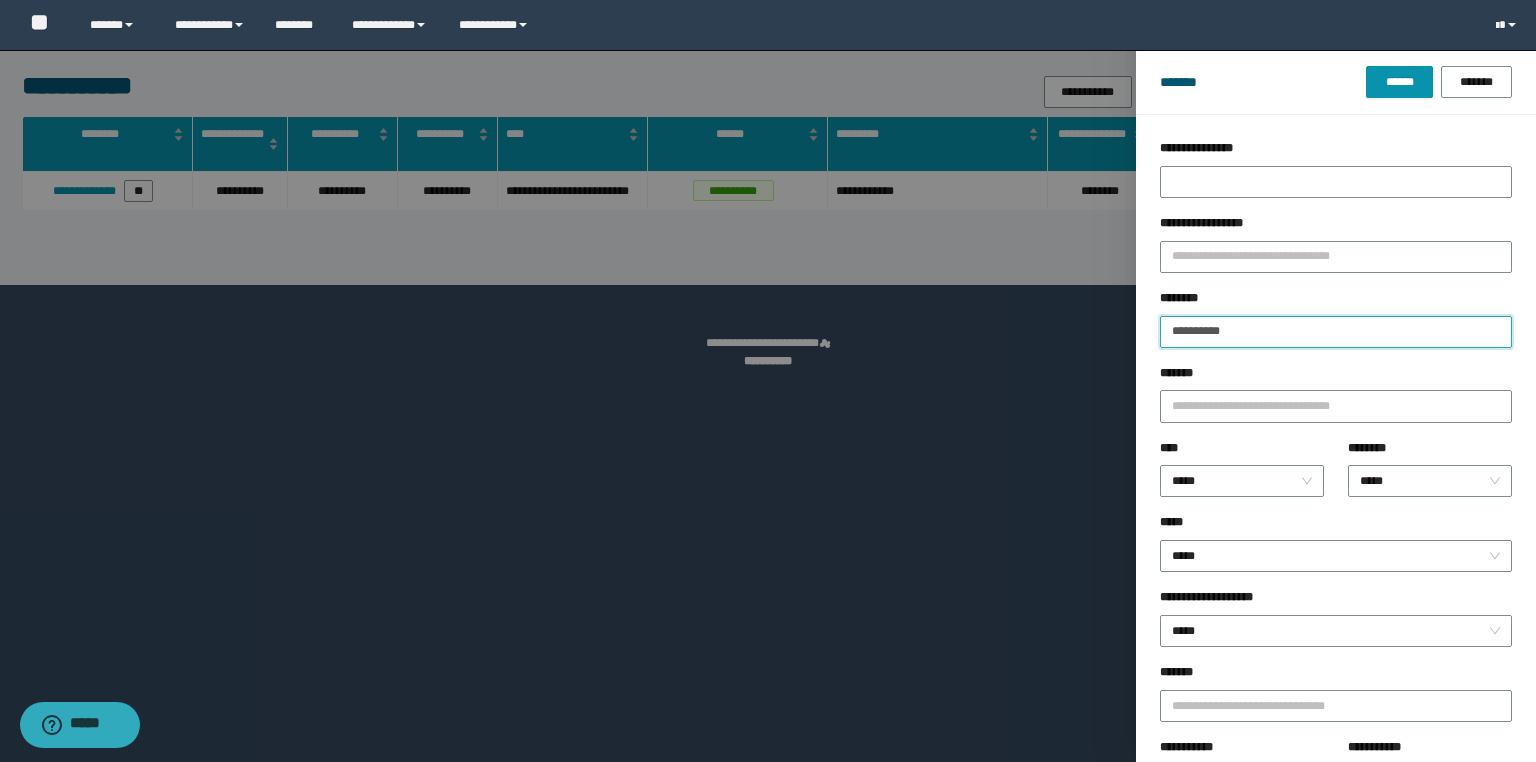 click on "******" at bounding box center [1399, 82] 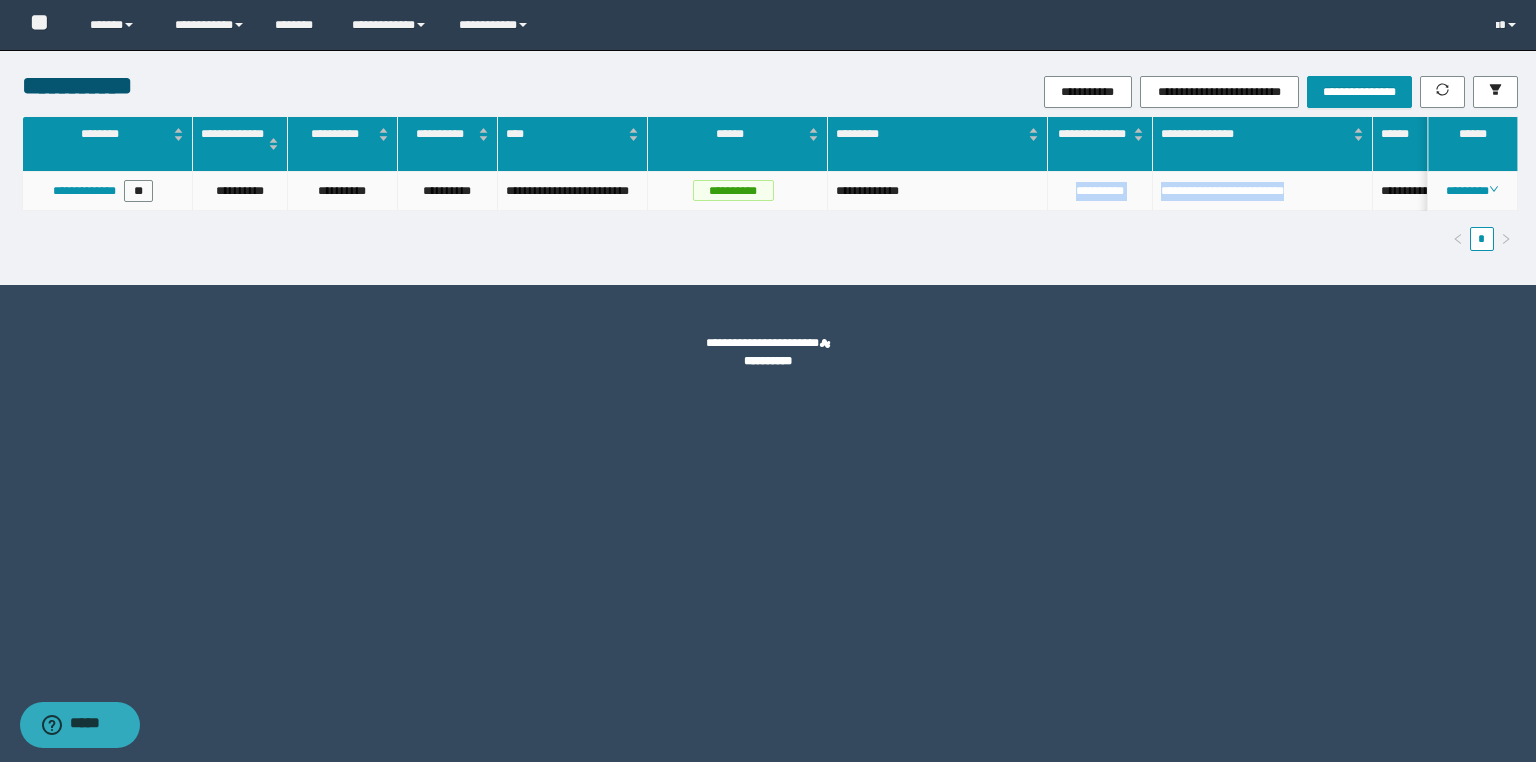 drag, startPoint x: 1314, startPoint y: 185, endPoint x: 1050, endPoint y: 187, distance: 264.00757 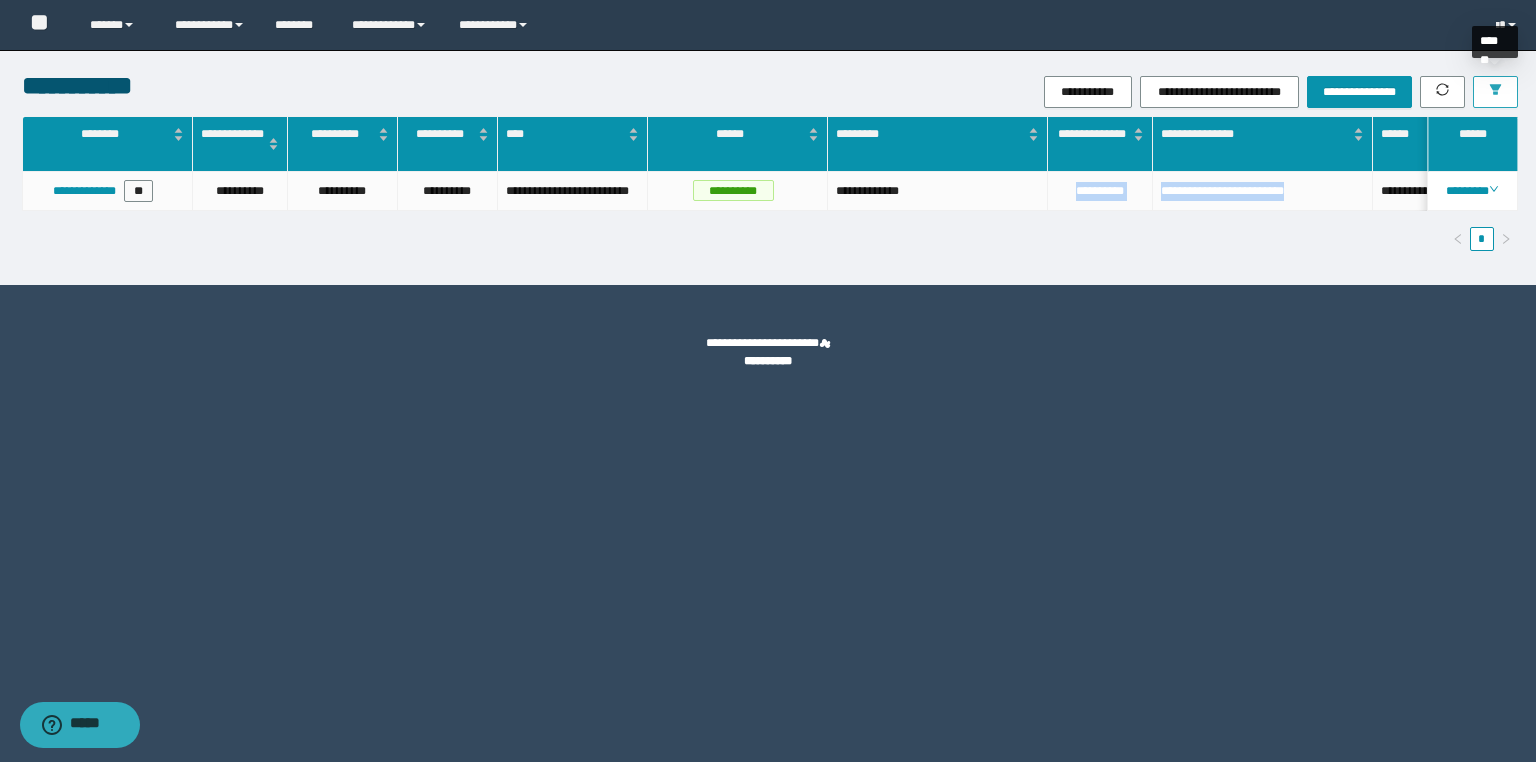 click 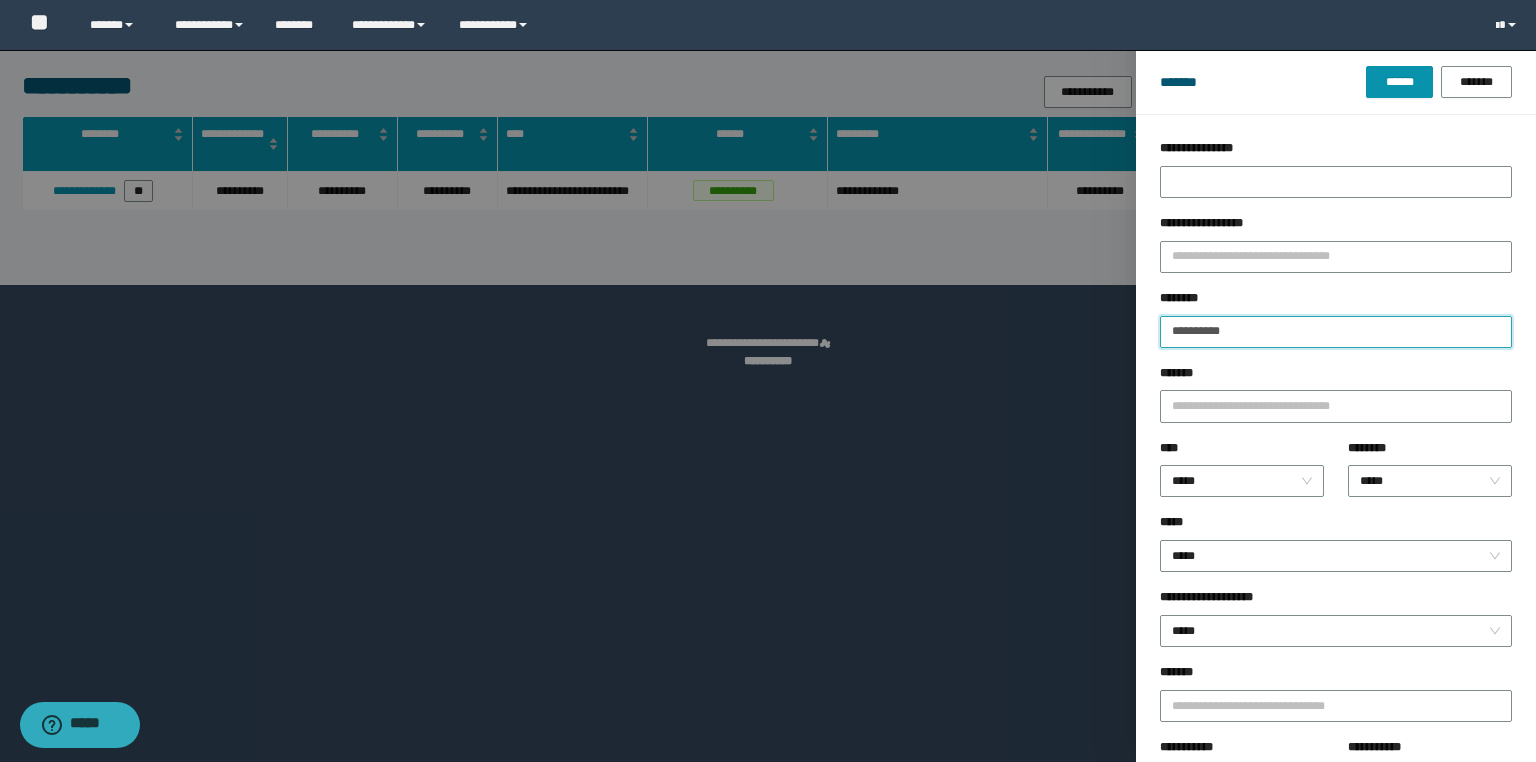 drag, startPoint x: 1234, startPoint y: 331, endPoint x: 996, endPoint y: 337, distance: 238.07562 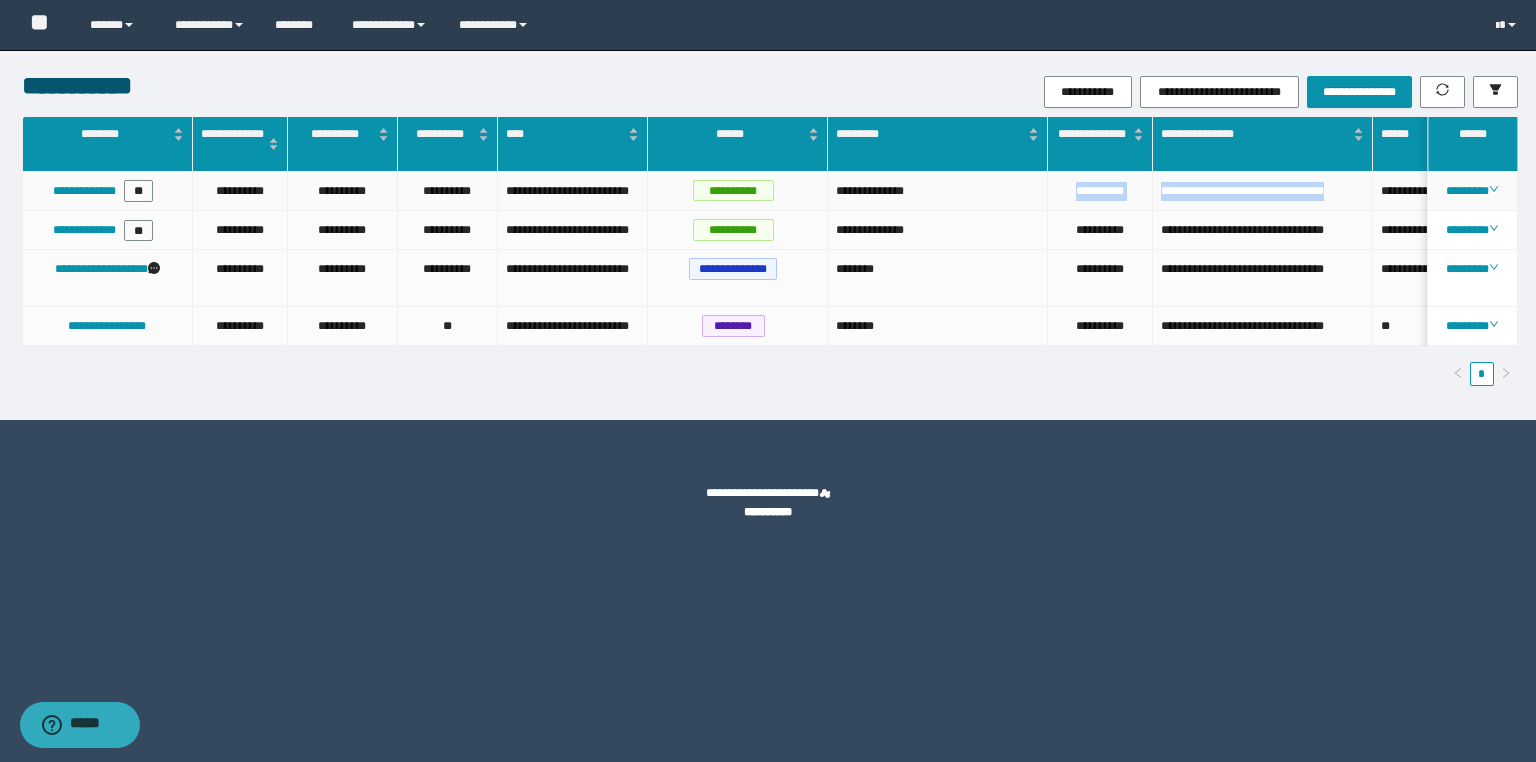 drag, startPoint x: 1349, startPoint y: 187, endPoint x: 1048, endPoint y: 192, distance: 301.04153 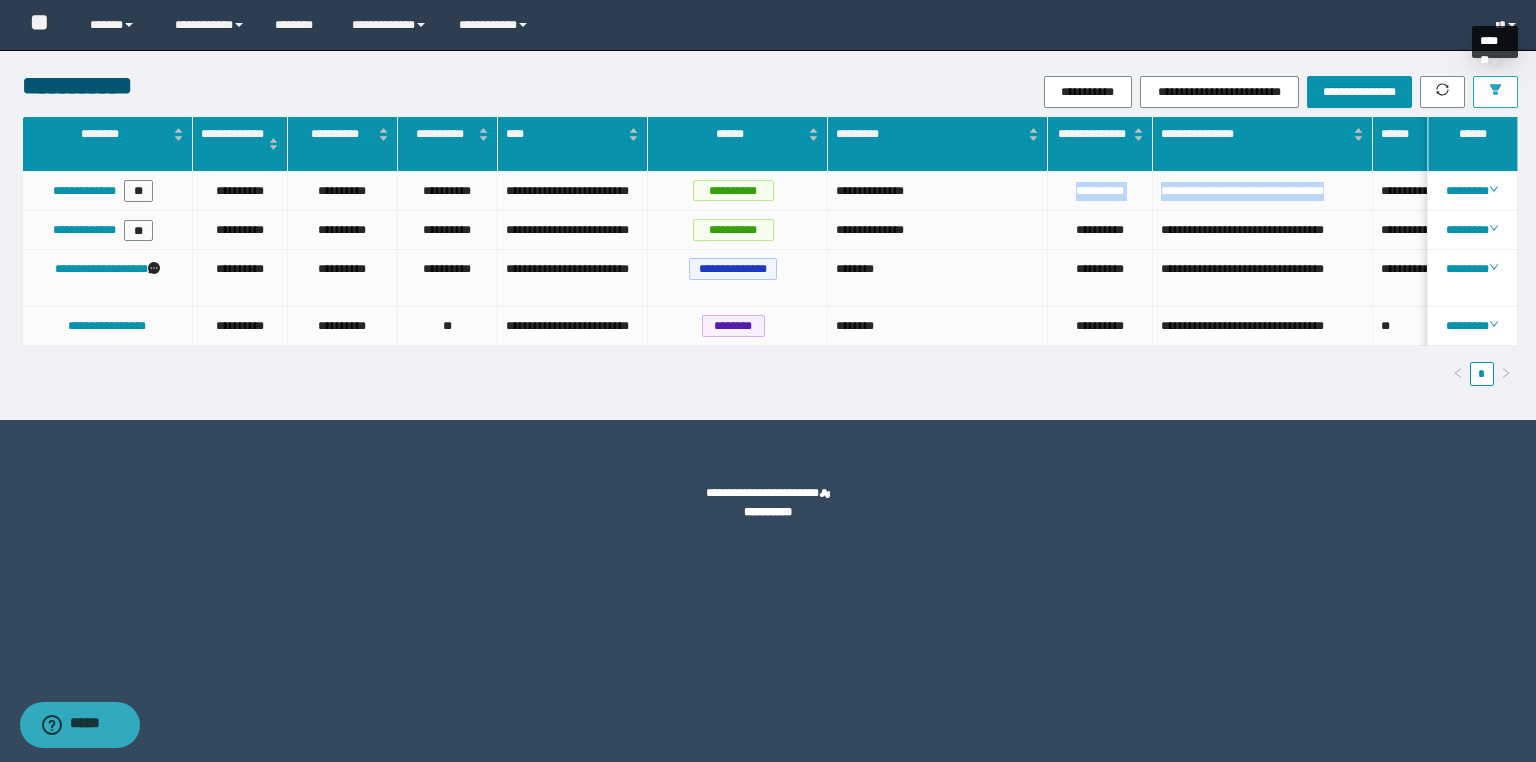 click 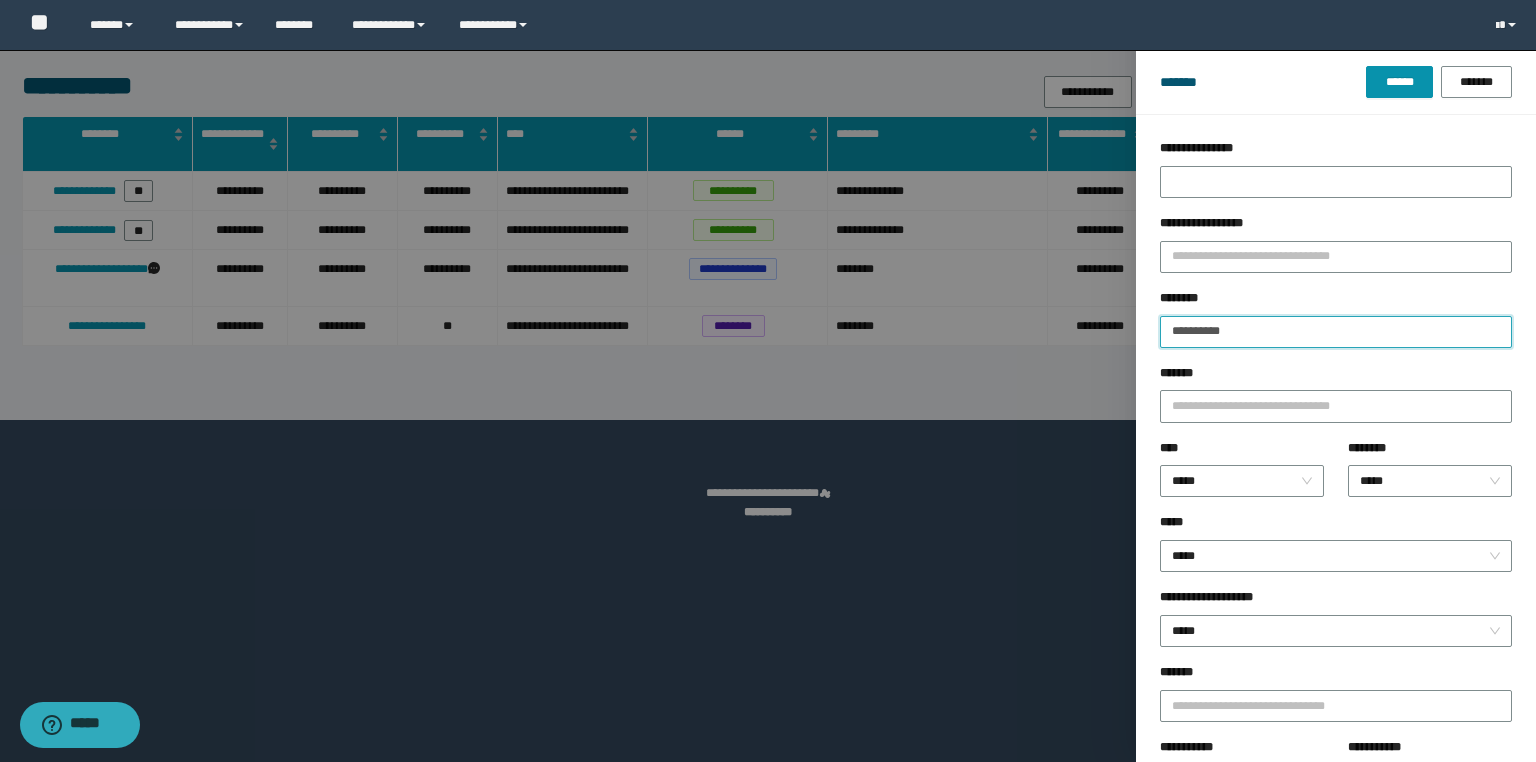drag, startPoint x: 1256, startPoint y: 330, endPoint x: 1049, endPoint y: 323, distance: 207.11832 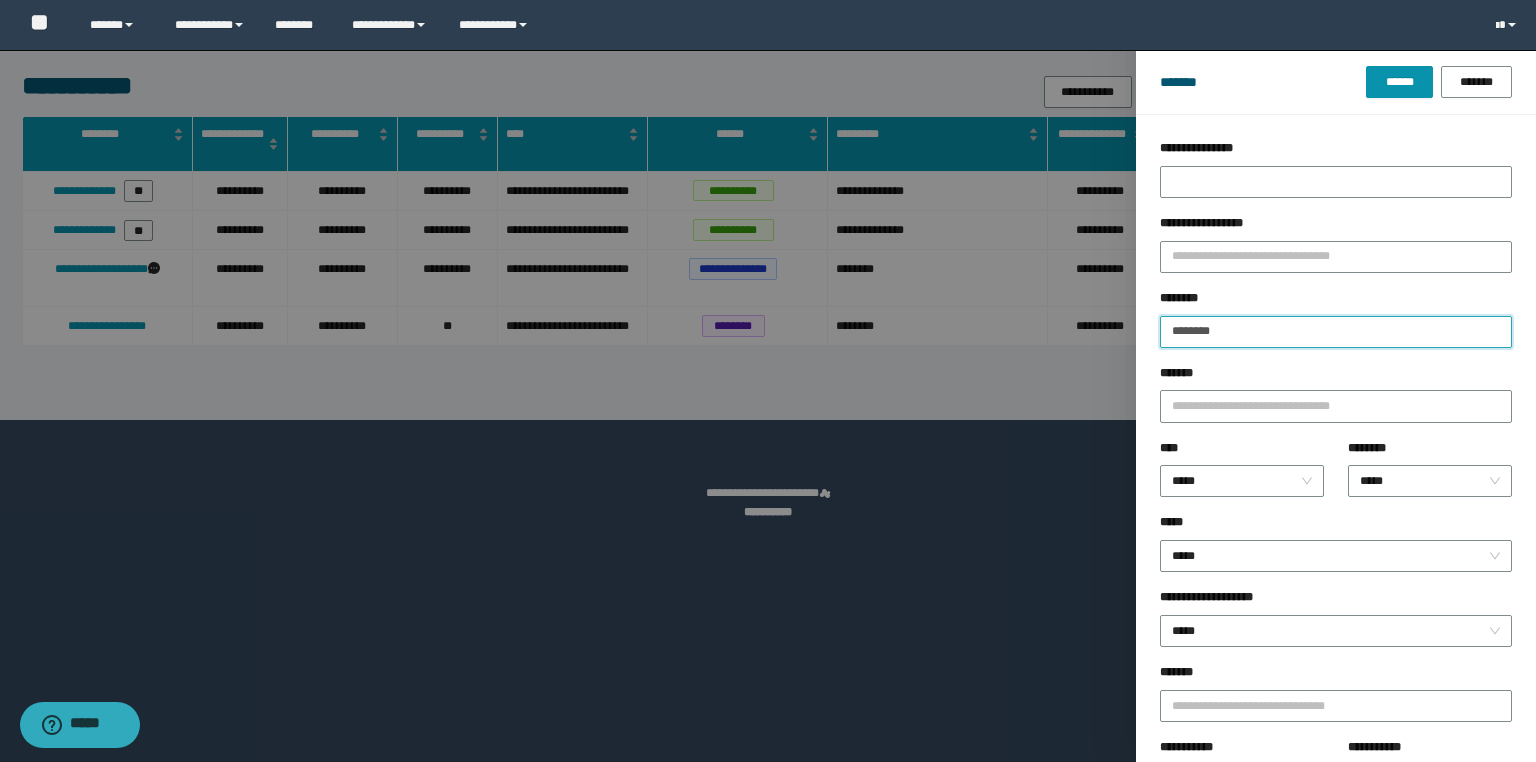 click on "******" at bounding box center [1399, 82] 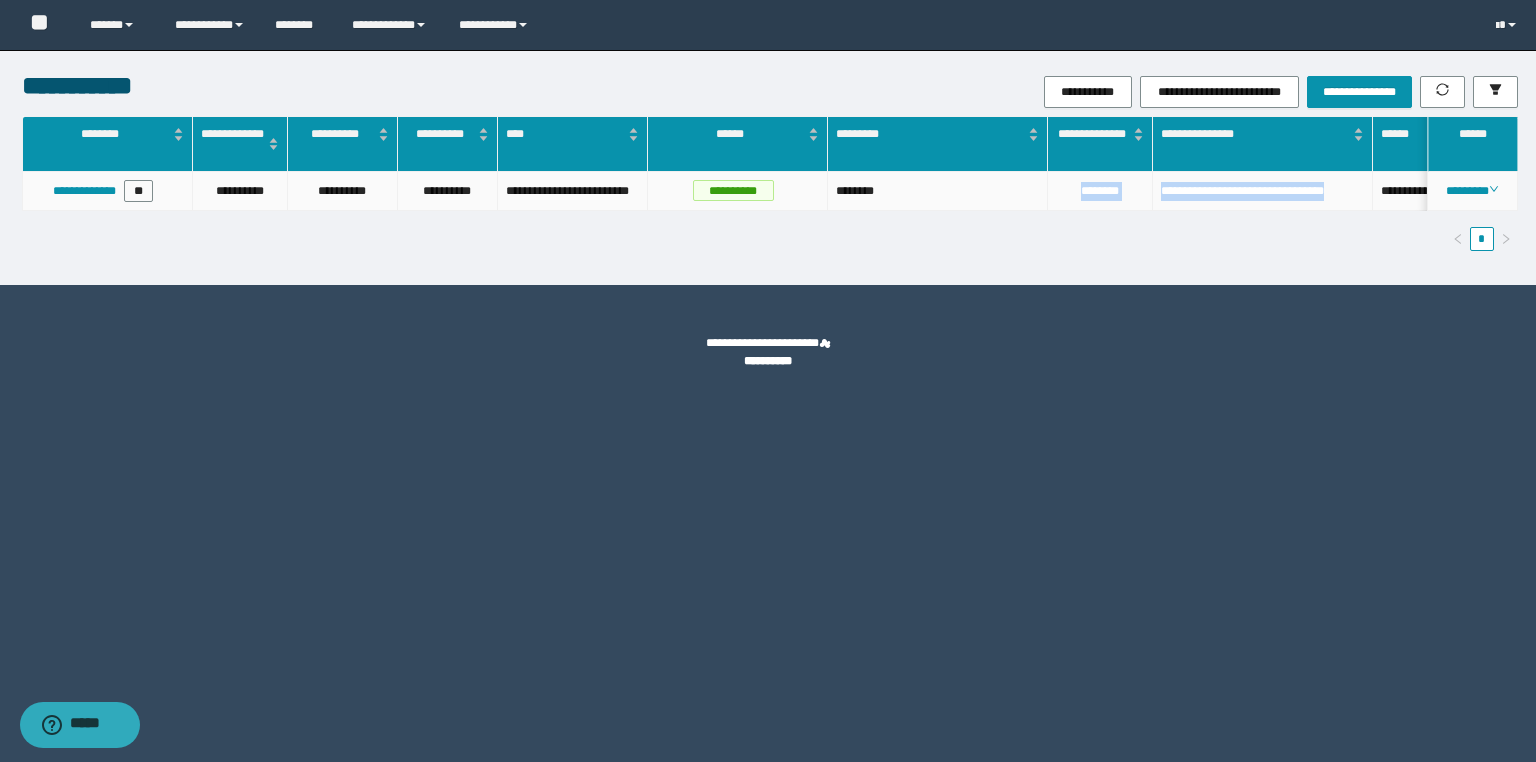drag, startPoint x: 1357, startPoint y: 192, endPoint x: 1064, endPoint y: 195, distance: 293.01535 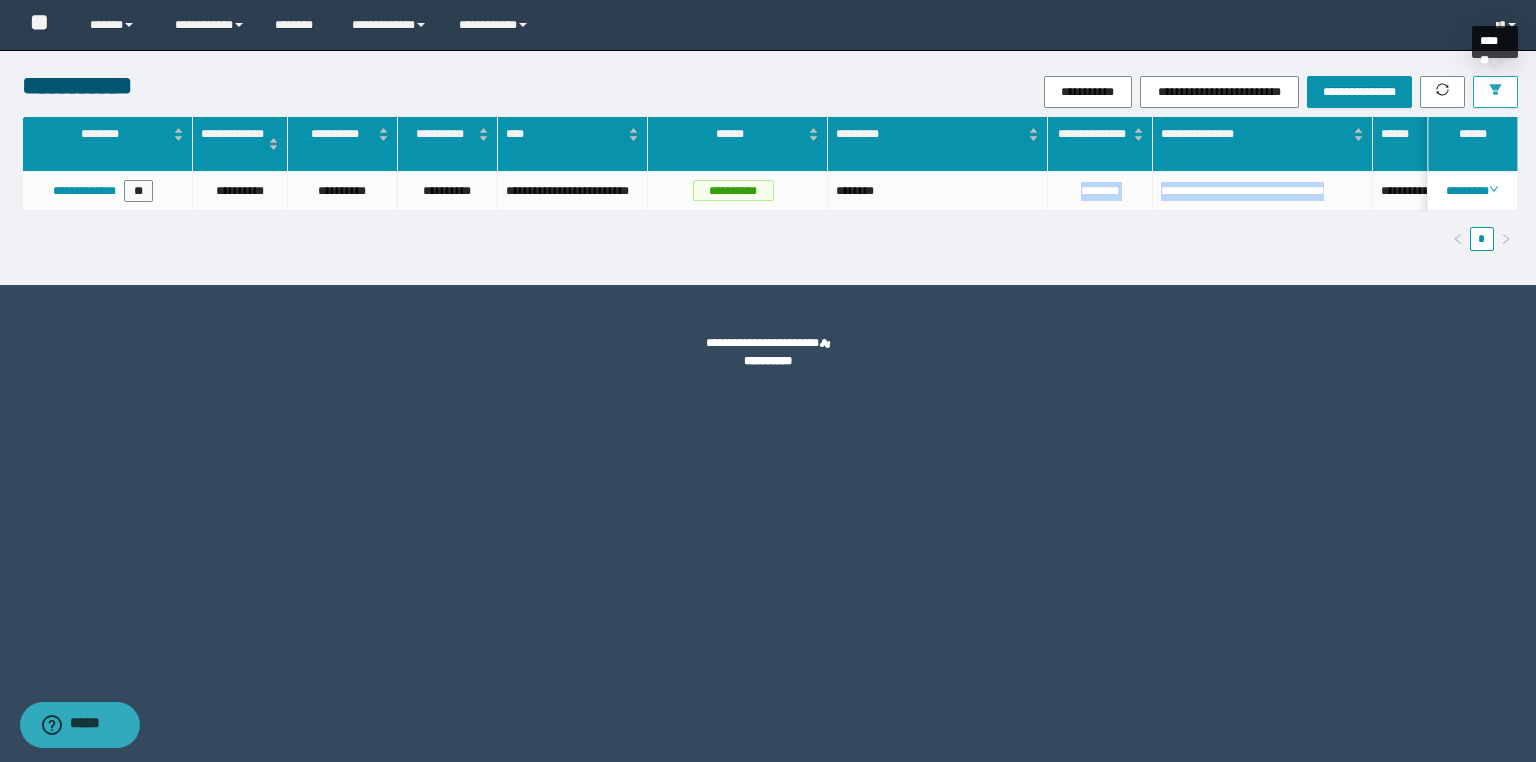 click 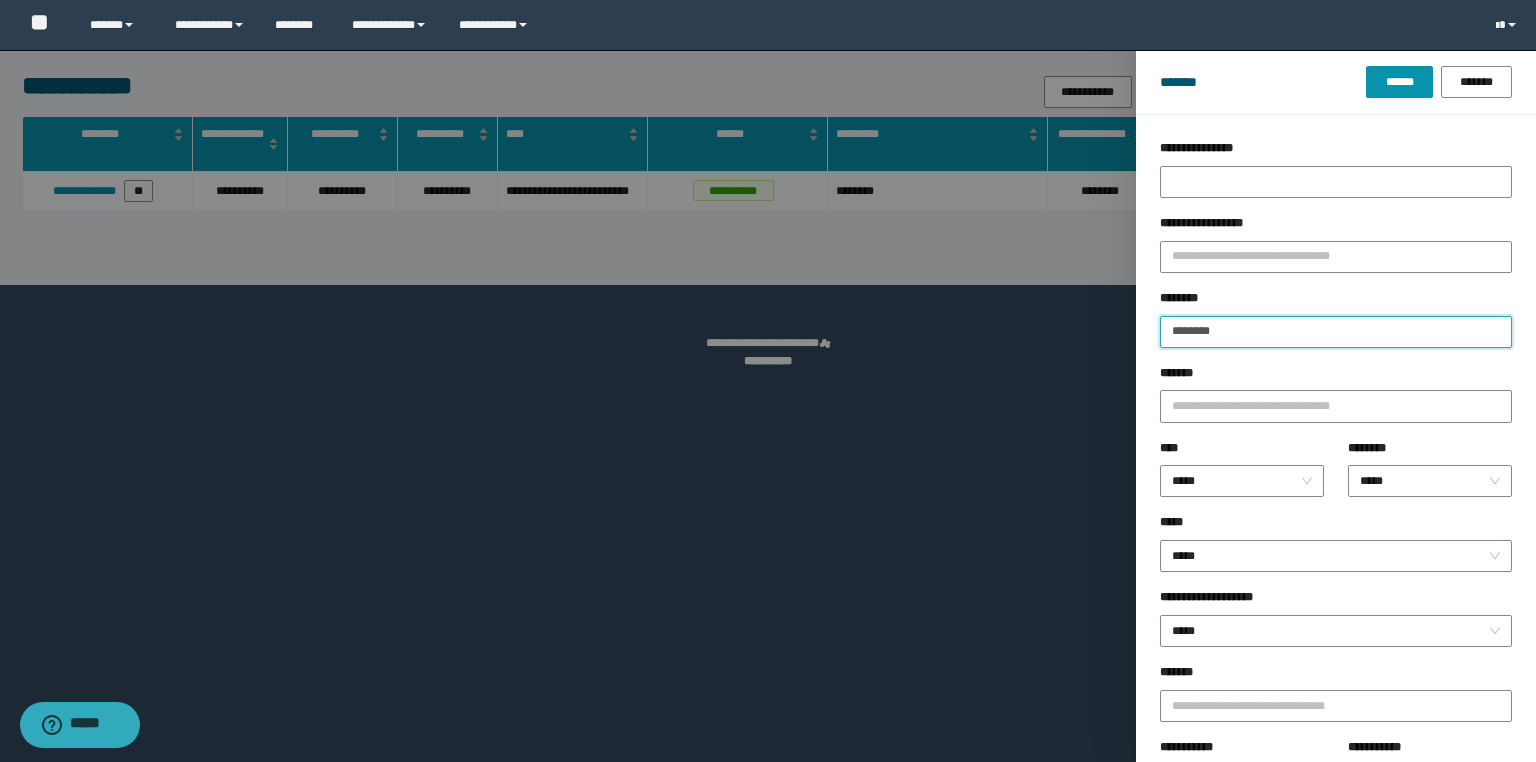 drag, startPoint x: 1278, startPoint y: 343, endPoint x: 1017, endPoint y: 292, distance: 265.9361 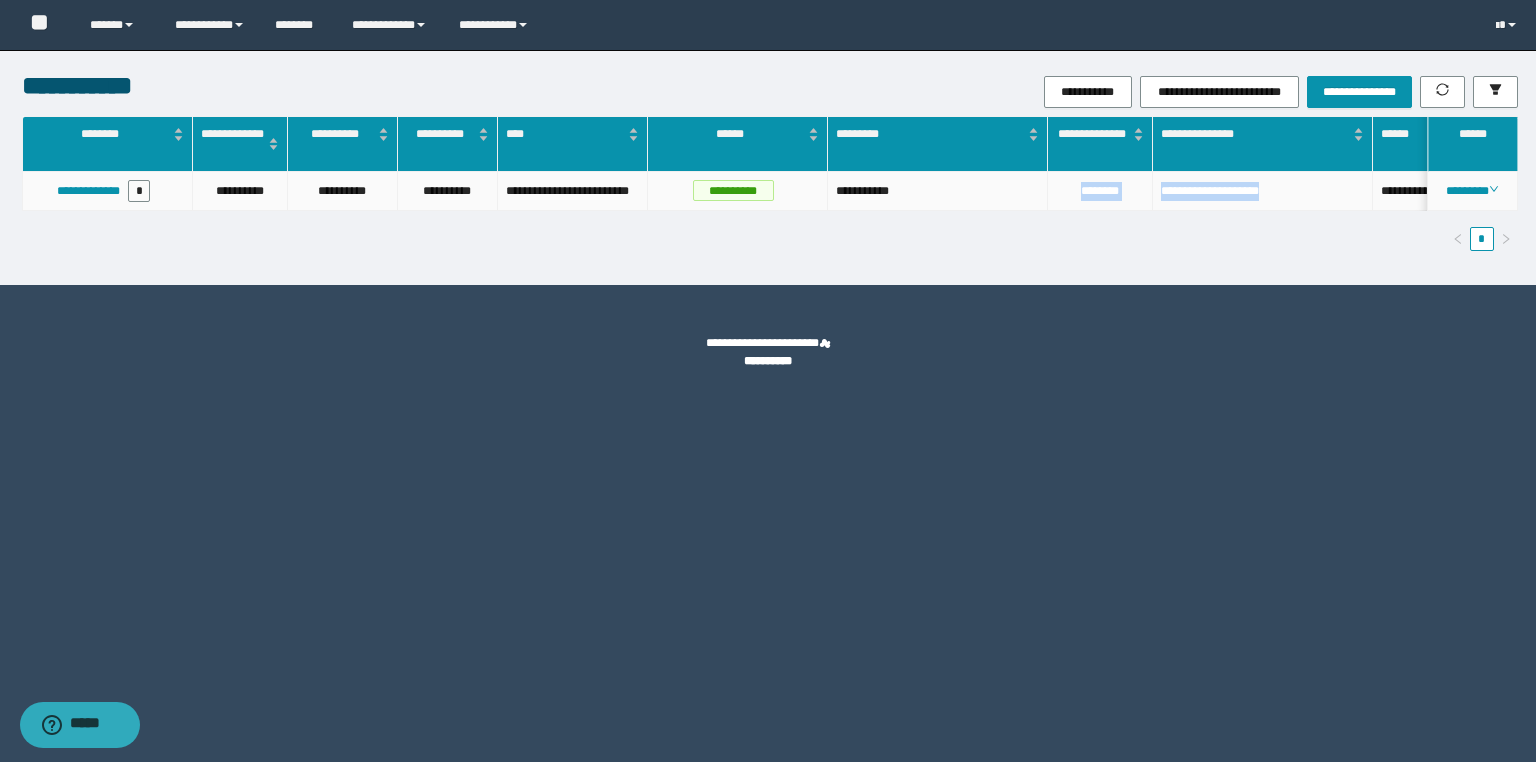 drag, startPoint x: 1299, startPoint y: 196, endPoint x: 1057, endPoint y: 176, distance: 242.82504 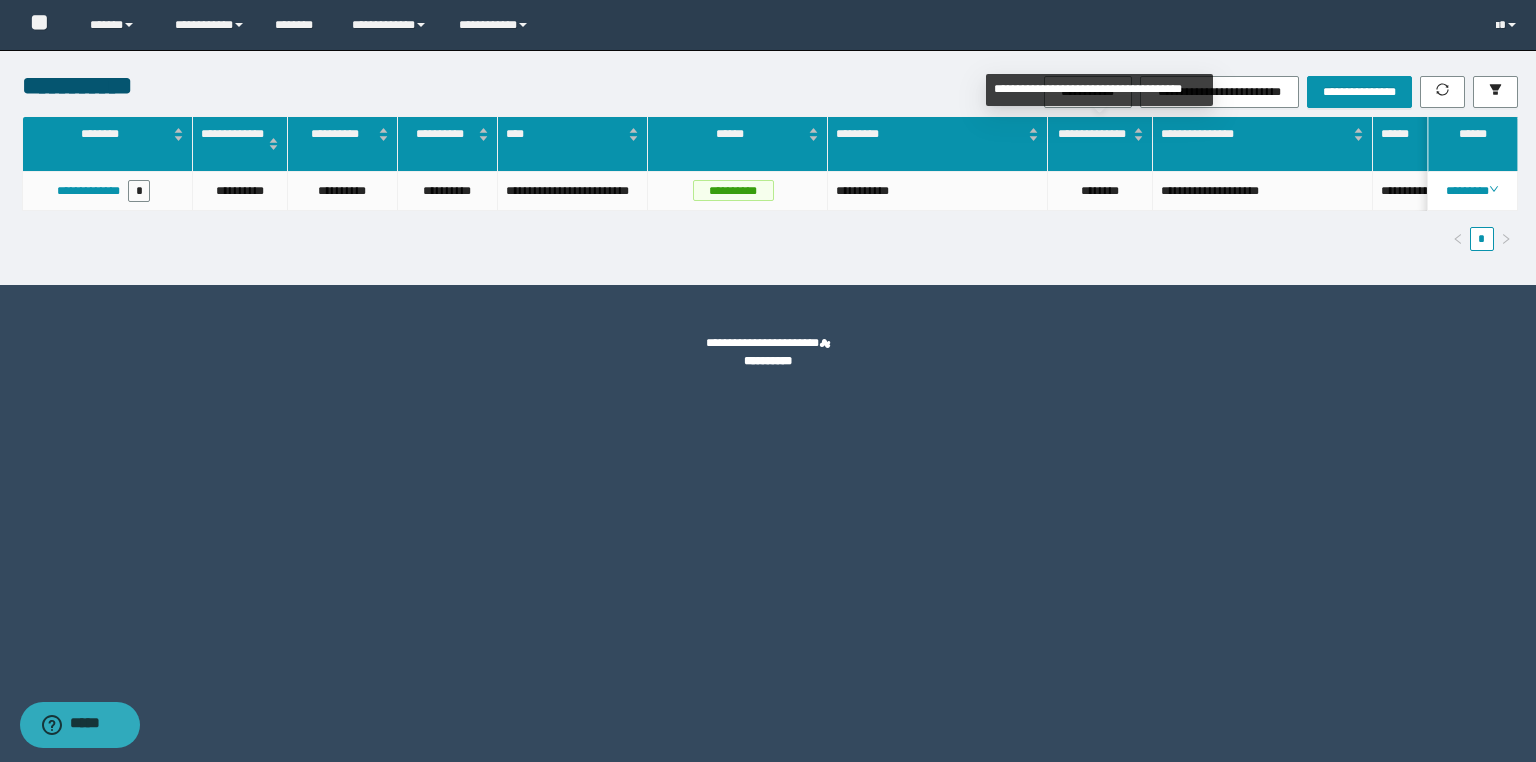 drag, startPoint x: 1067, startPoint y: 170, endPoint x: 858, endPoint y: 460, distance: 357.4647 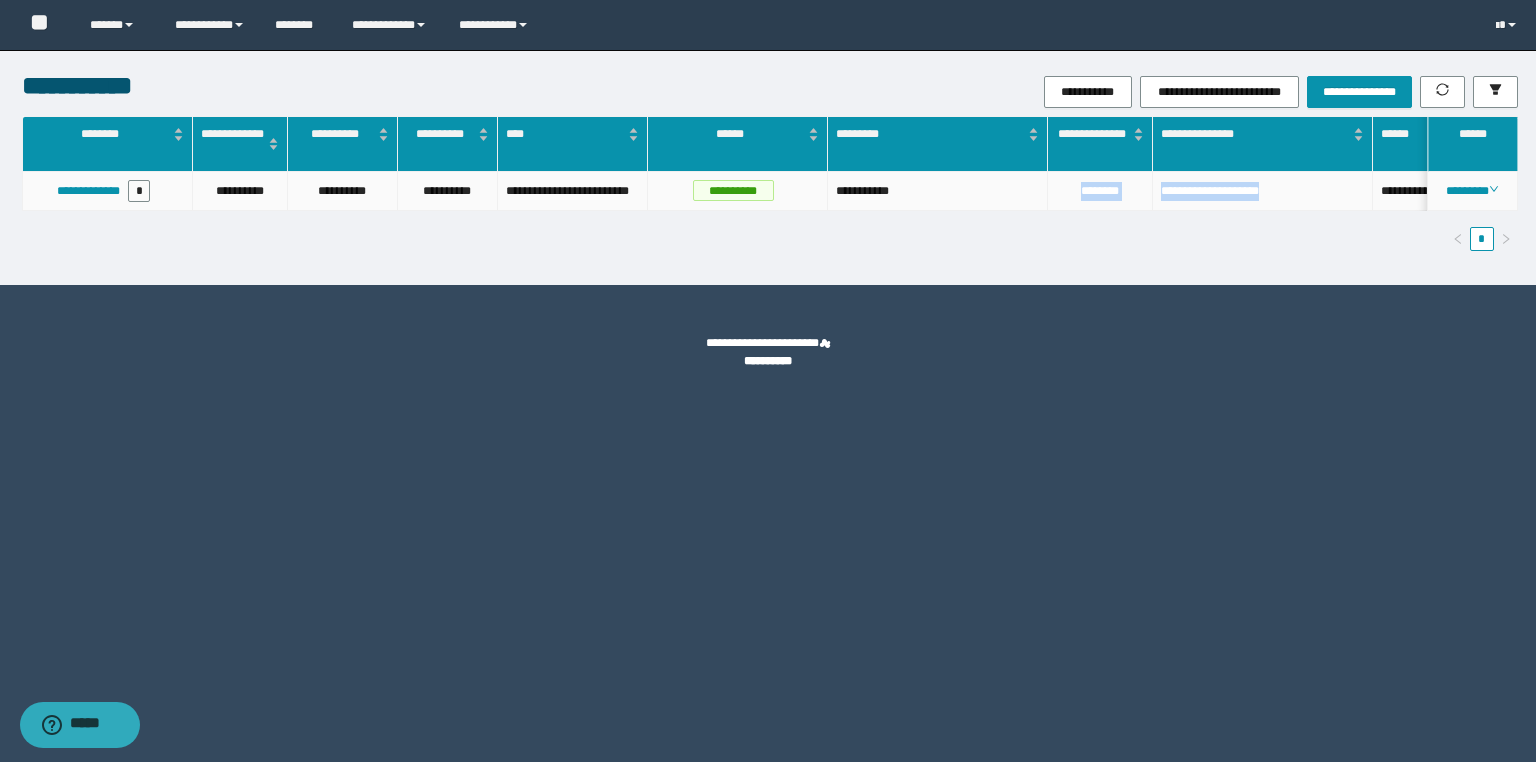 drag, startPoint x: 1276, startPoint y: 190, endPoint x: 1055, endPoint y: 189, distance: 221.00226 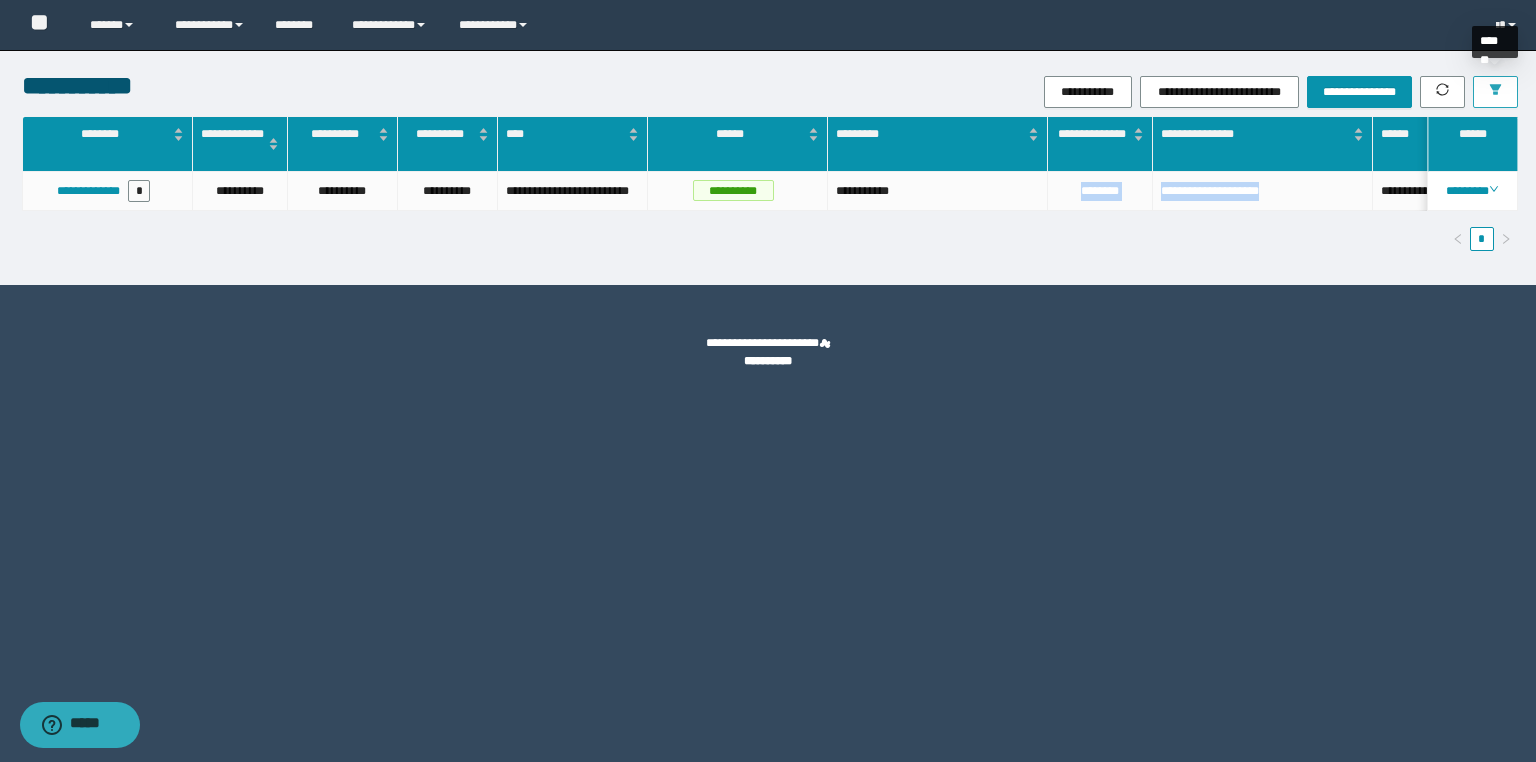 click 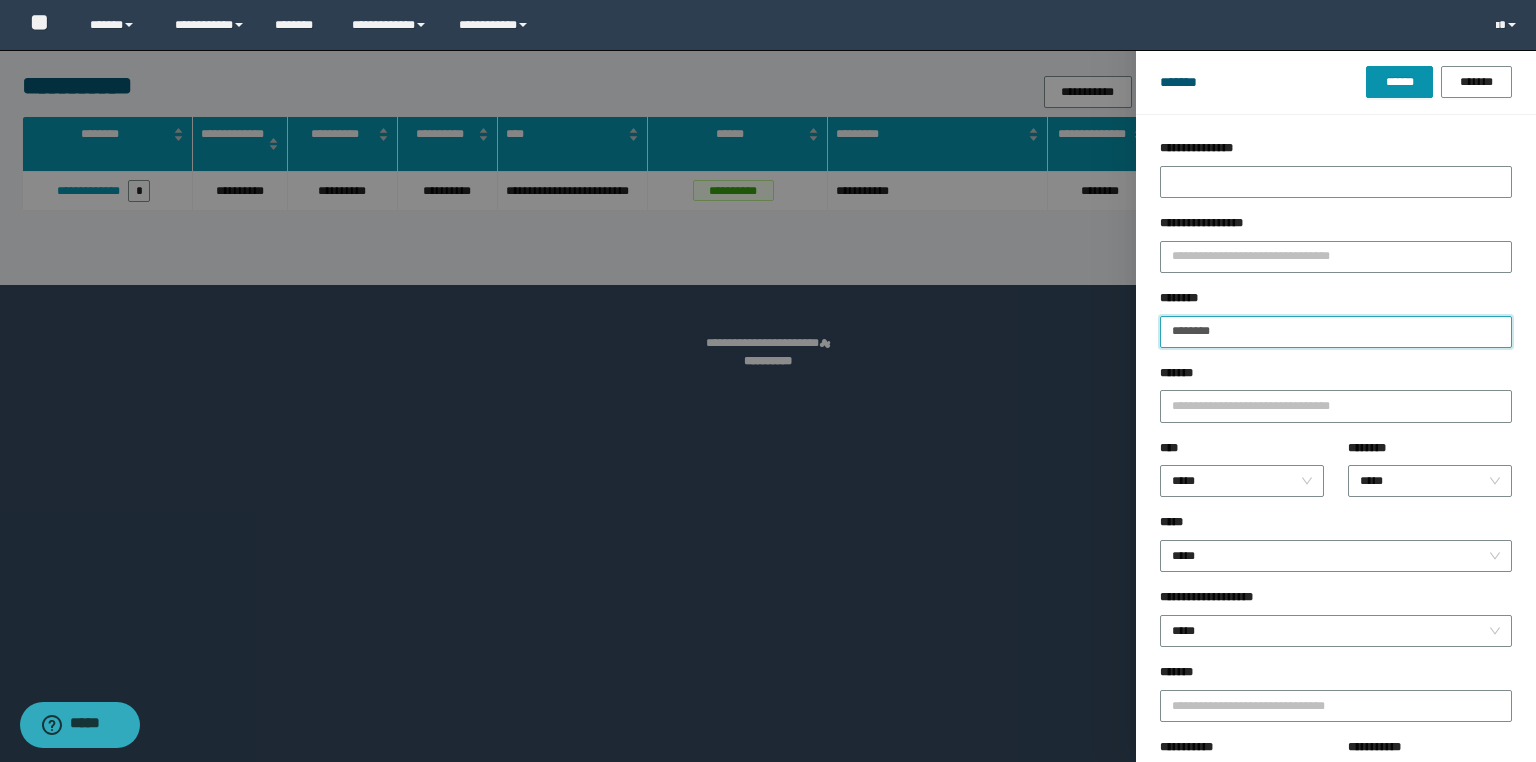 drag, startPoint x: 1239, startPoint y: 332, endPoint x: 1016, endPoint y: 304, distance: 224.75098 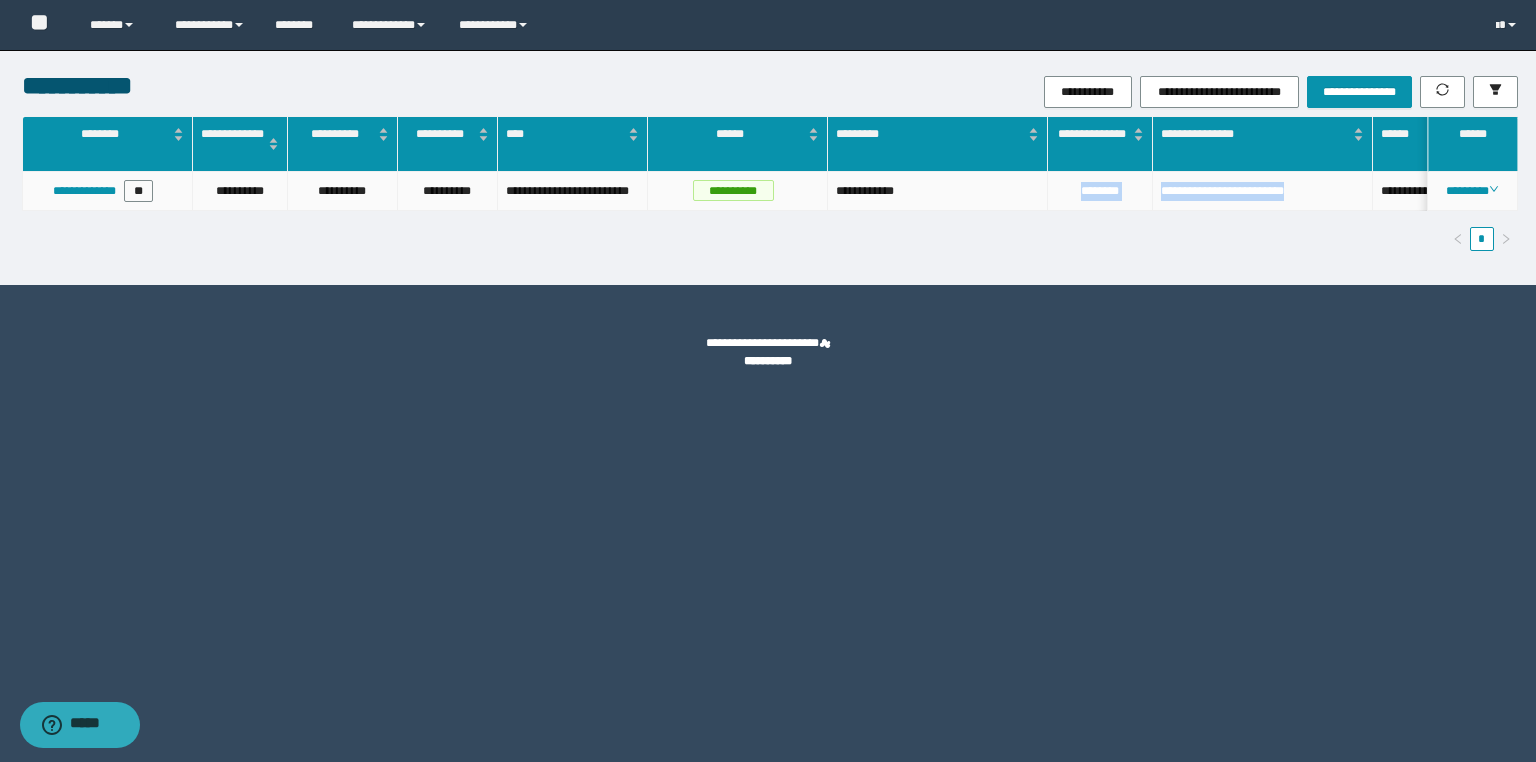 drag, startPoint x: 1320, startPoint y: 186, endPoint x: 1052, endPoint y: 185, distance: 268.00186 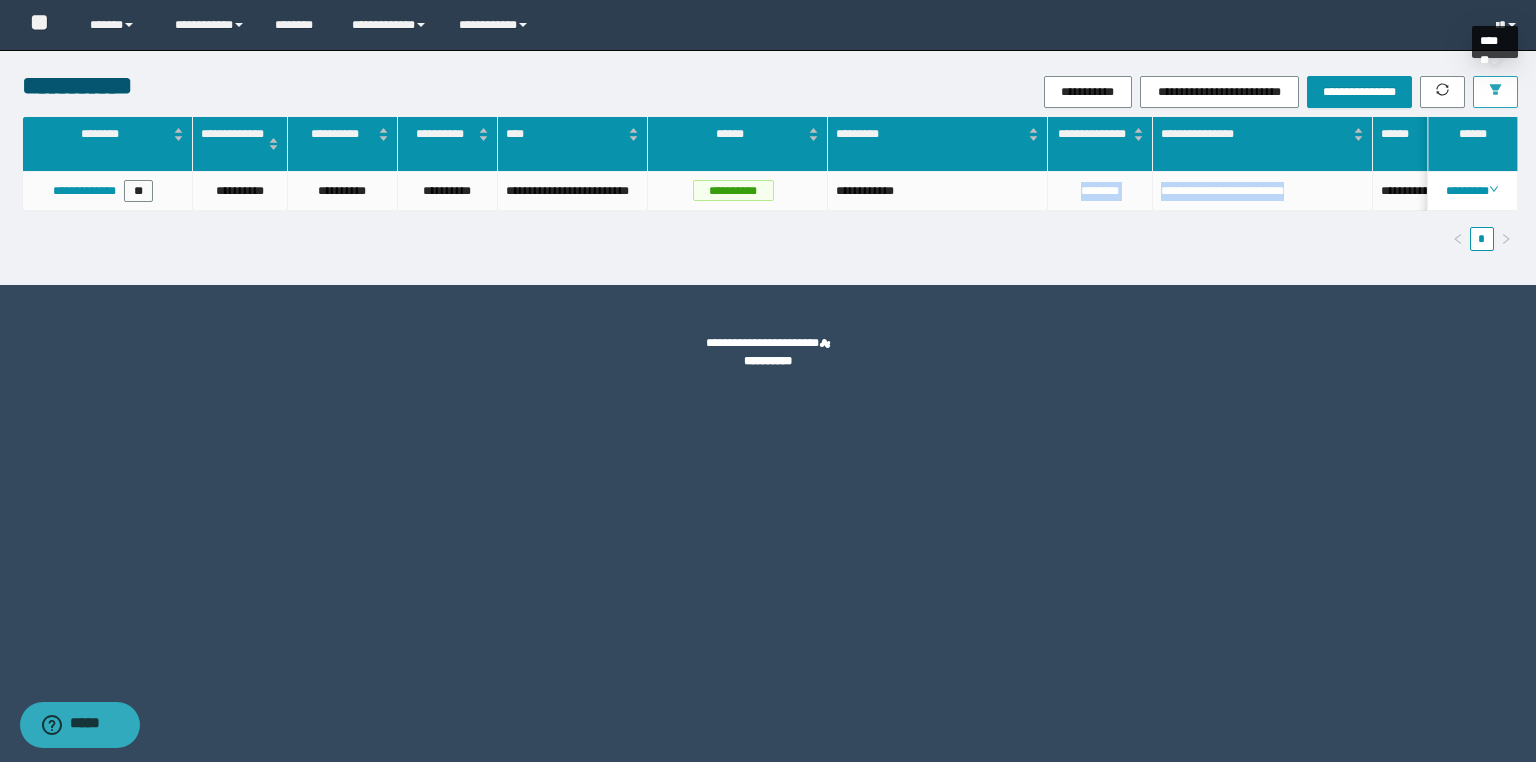click 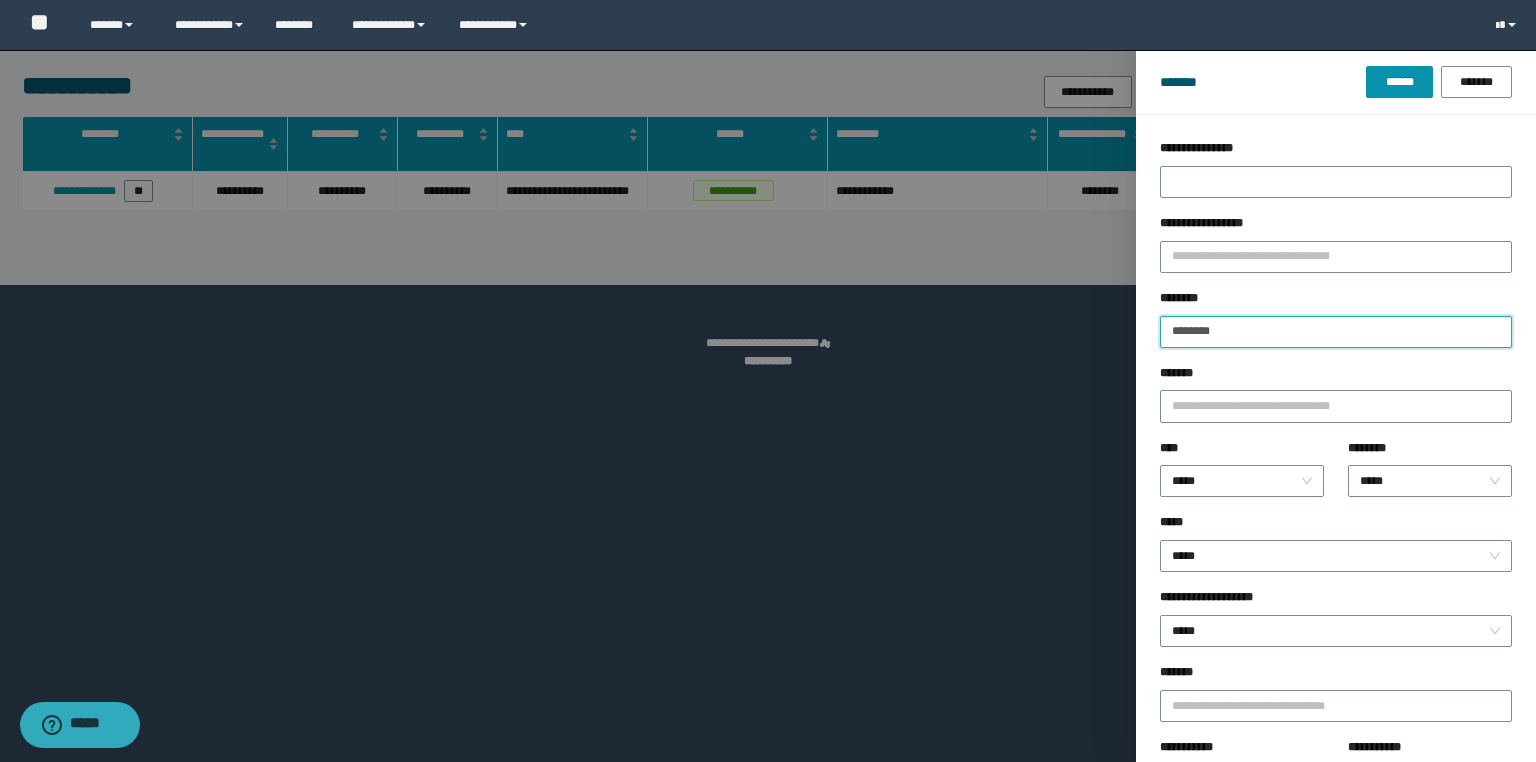 drag, startPoint x: 1257, startPoint y: 329, endPoint x: 1011, endPoint y: 319, distance: 246.20317 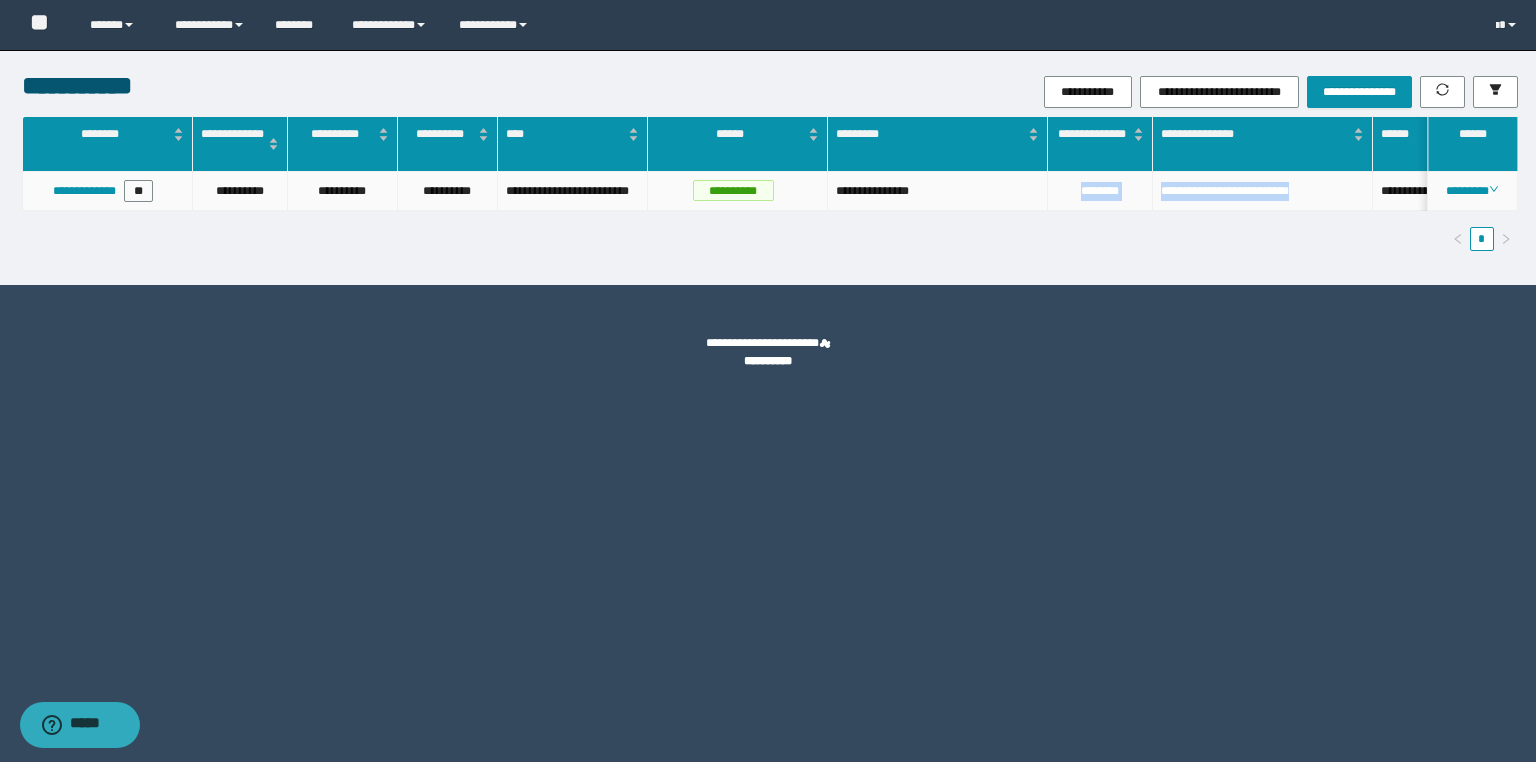 drag, startPoint x: 1339, startPoint y: 197, endPoint x: 1066, endPoint y: 208, distance: 273.22153 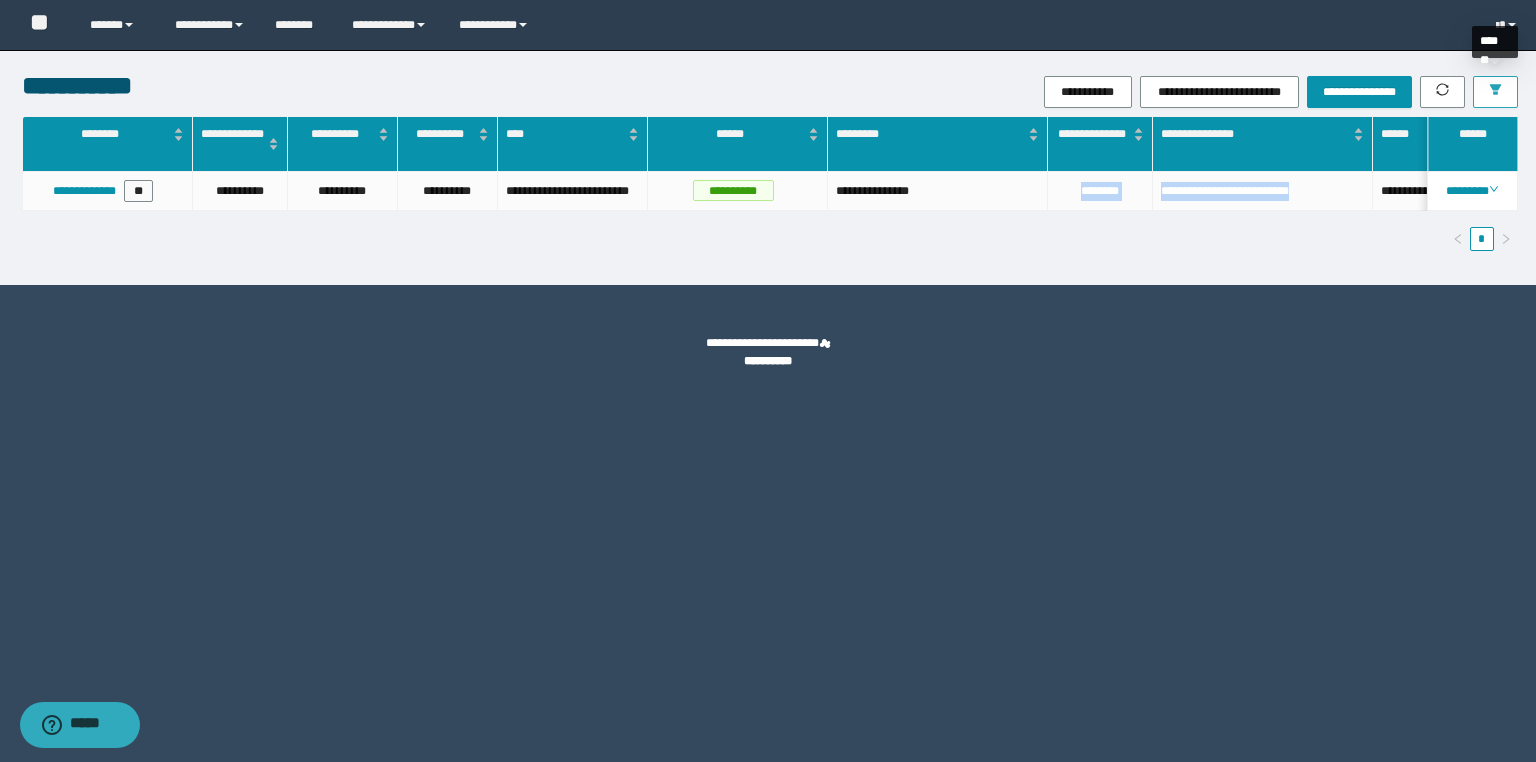 click 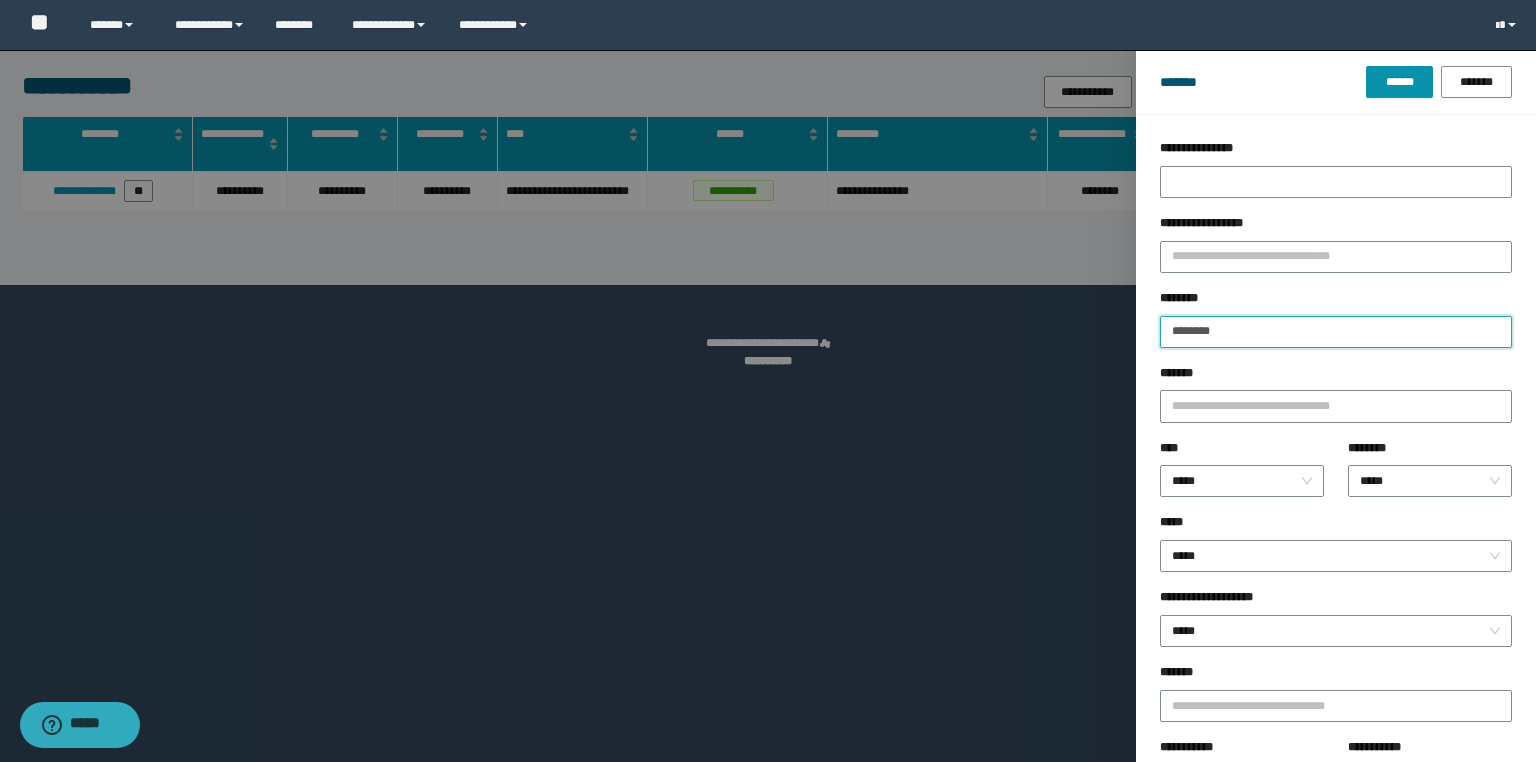 drag, startPoint x: 1275, startPoint y: 328, endPoint x: 1065, endPoint y: 324, distance: 210.03809 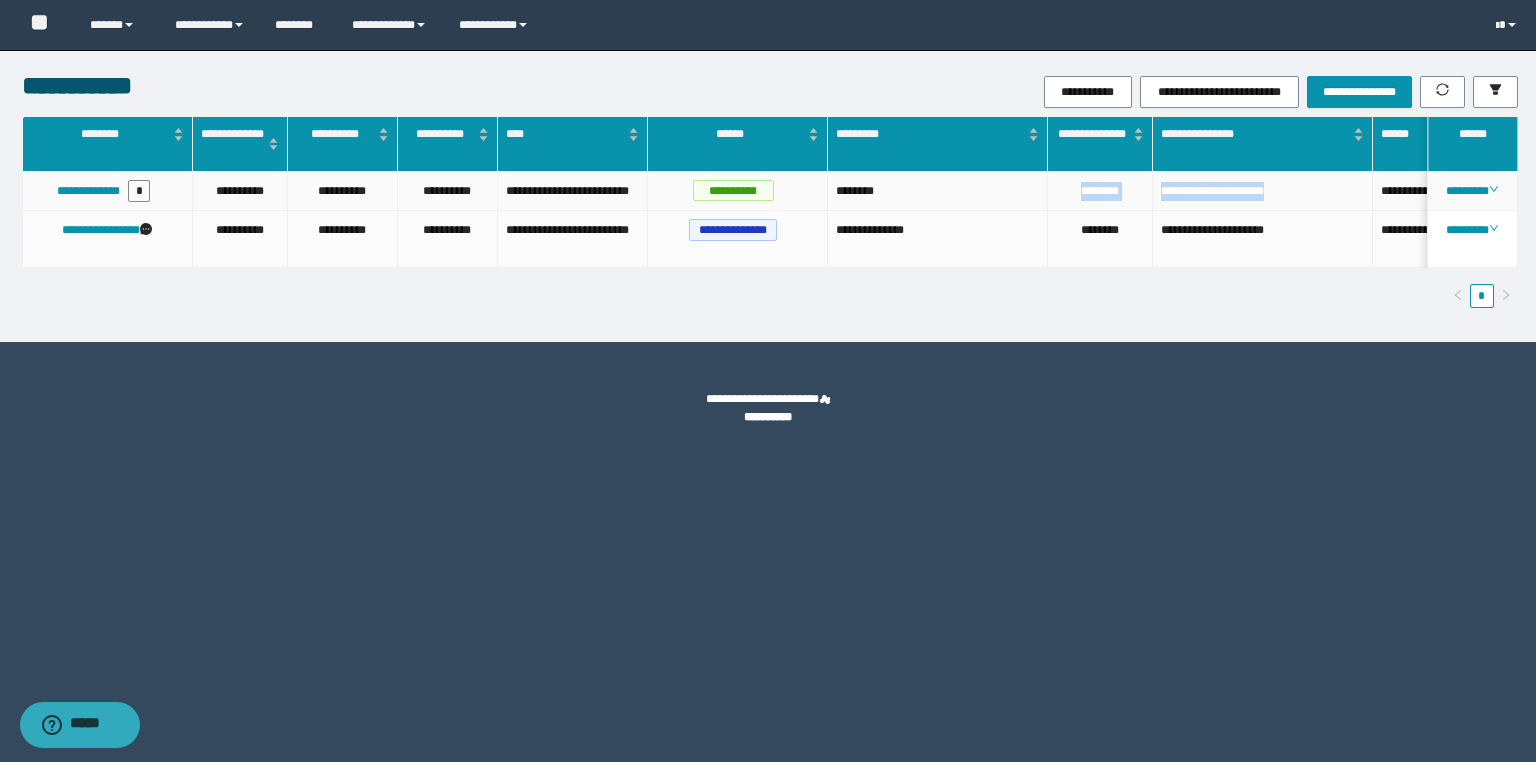 drag, startPoint x: 1304, startPoint y: 198, endPoint x: 1070, endPoint y: 196, distance: 234.00854 